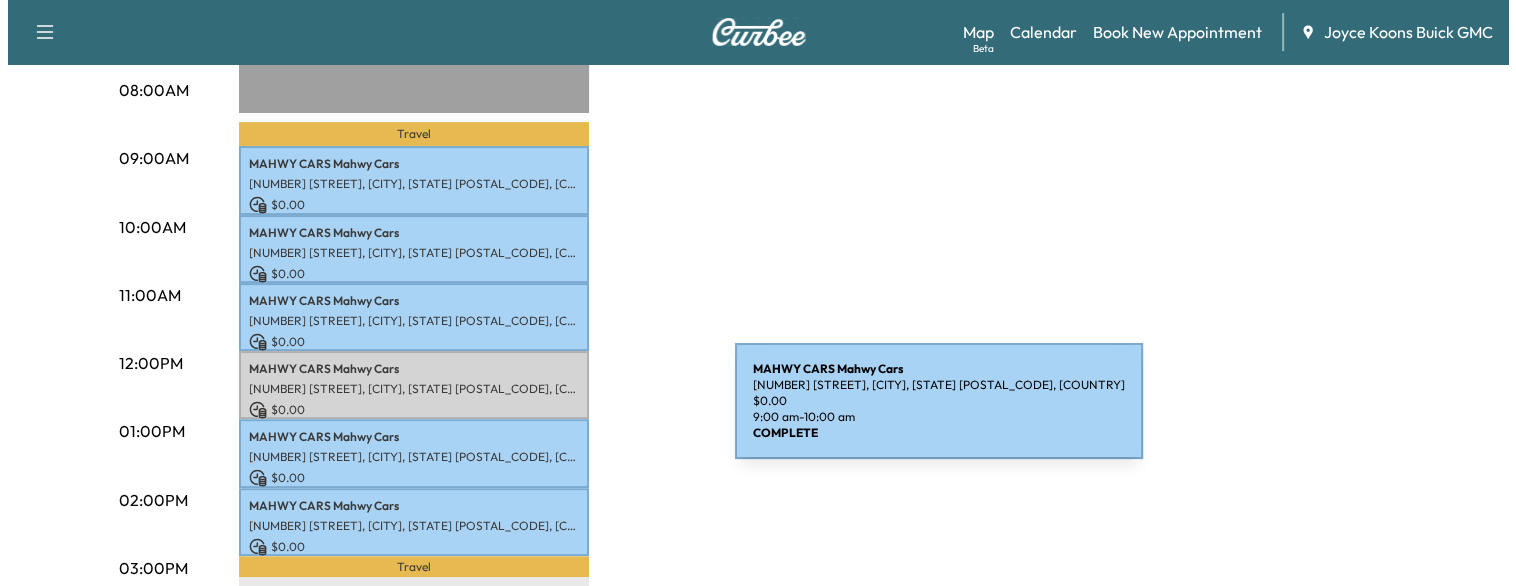 scroll, scrollTop: 528, scrollLeft: 0, axis: vertical 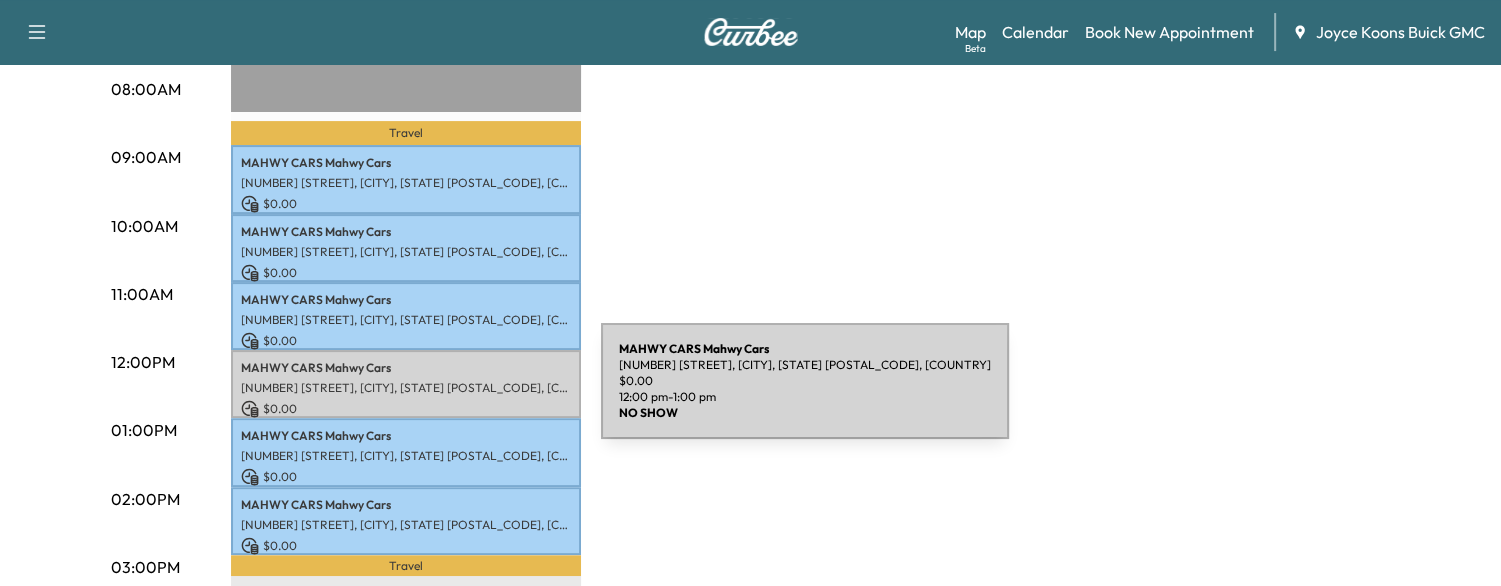 click on "[NUMBER] [STREET], [CITY], [STATE] [POSTAL_CODE], [COUNTRY]" at bounding box center (406, 388) 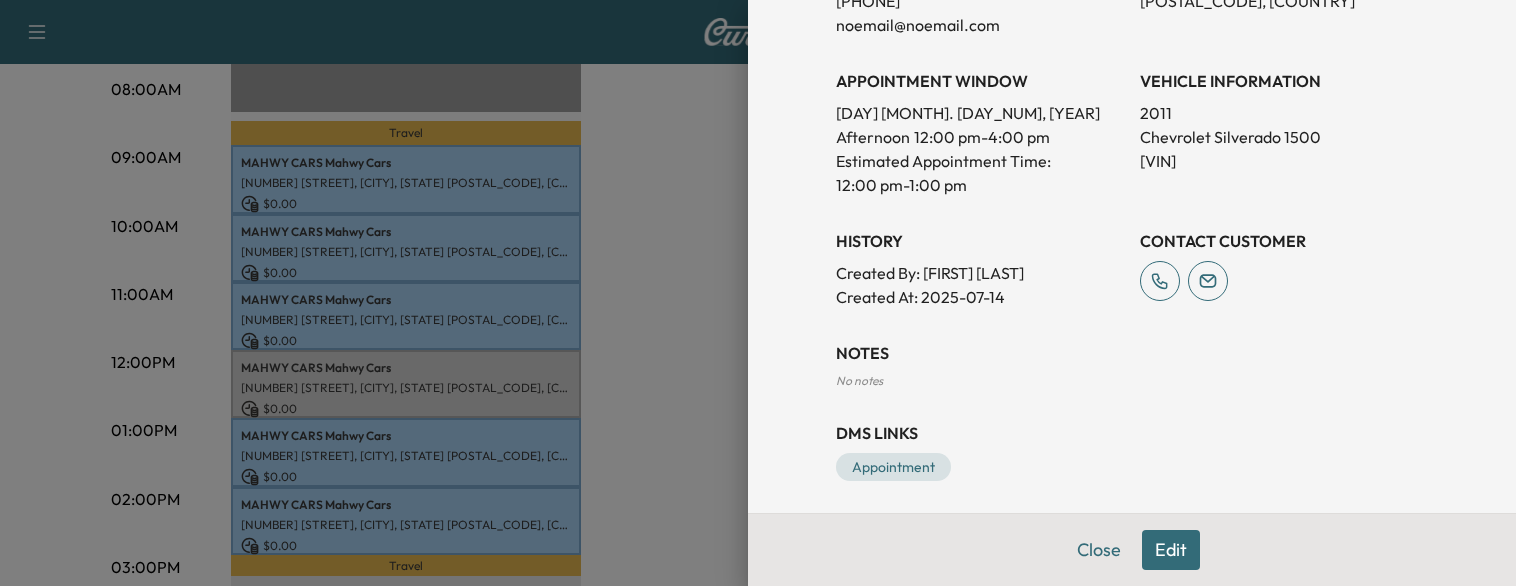 scroll, scrollTop: 509, scrollLeft: 0, axis: vertical 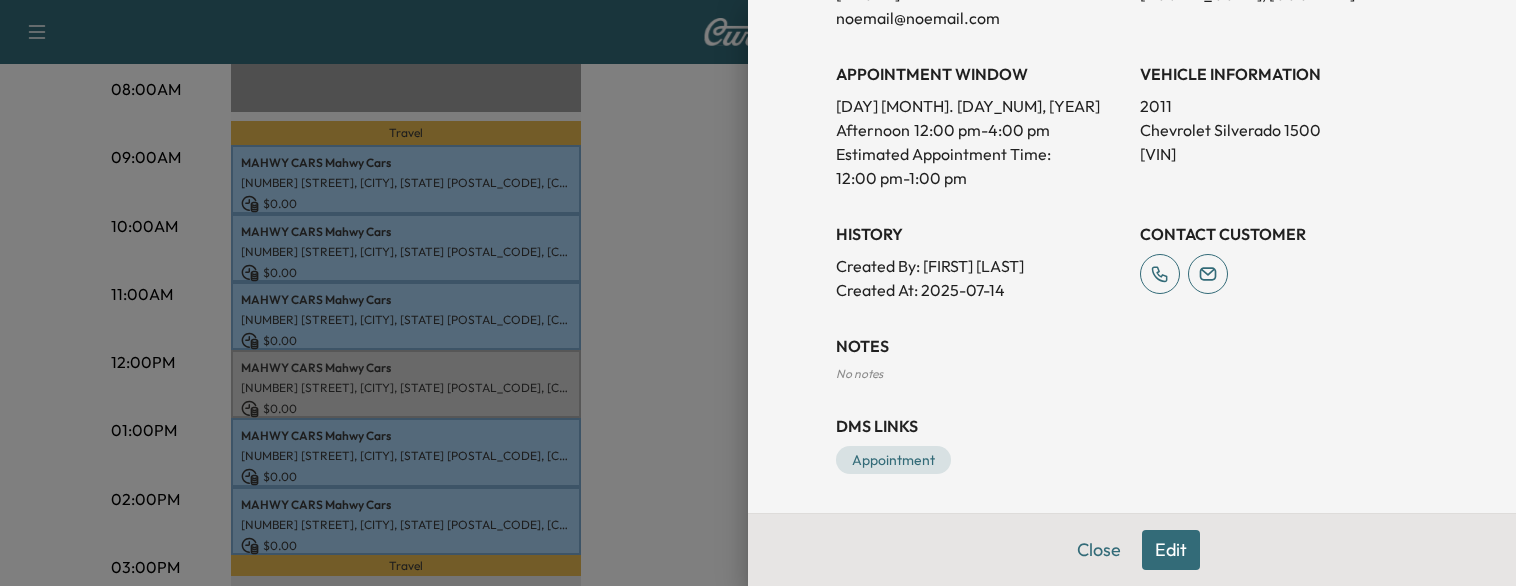click on "Edit" at bounding box center (1171, 550) 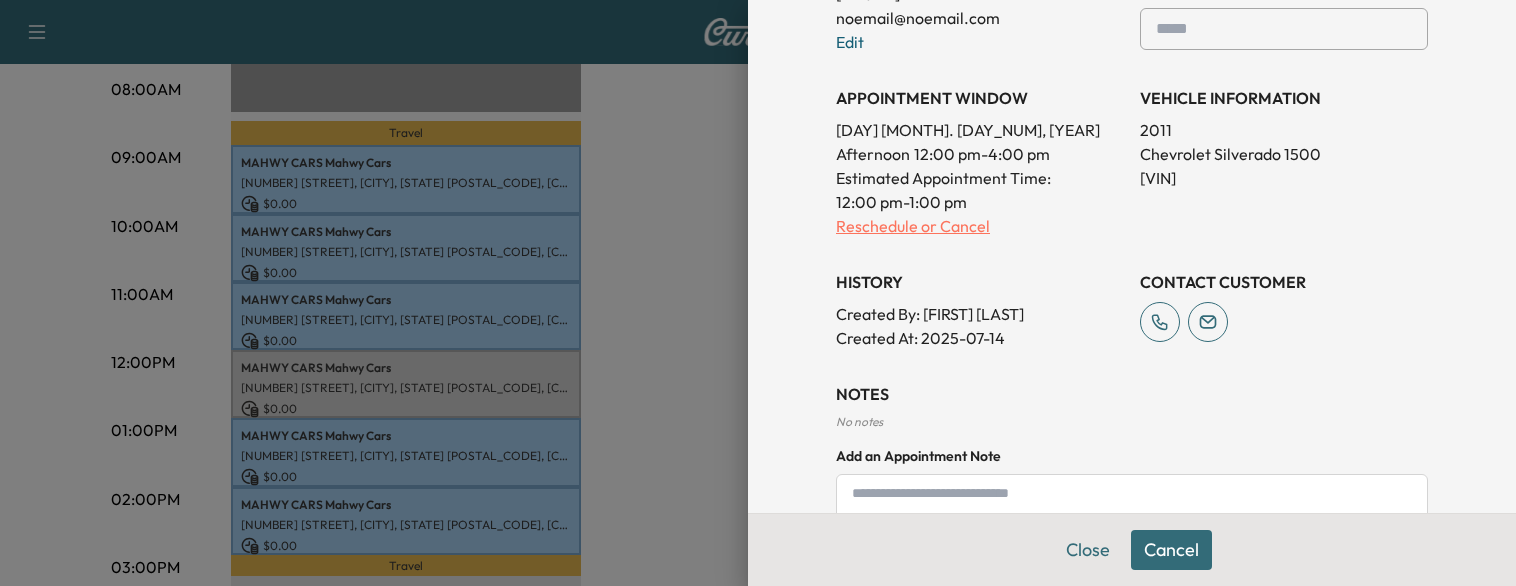 click on "Reschedule or Cancel" at bounding box center [980, 226] 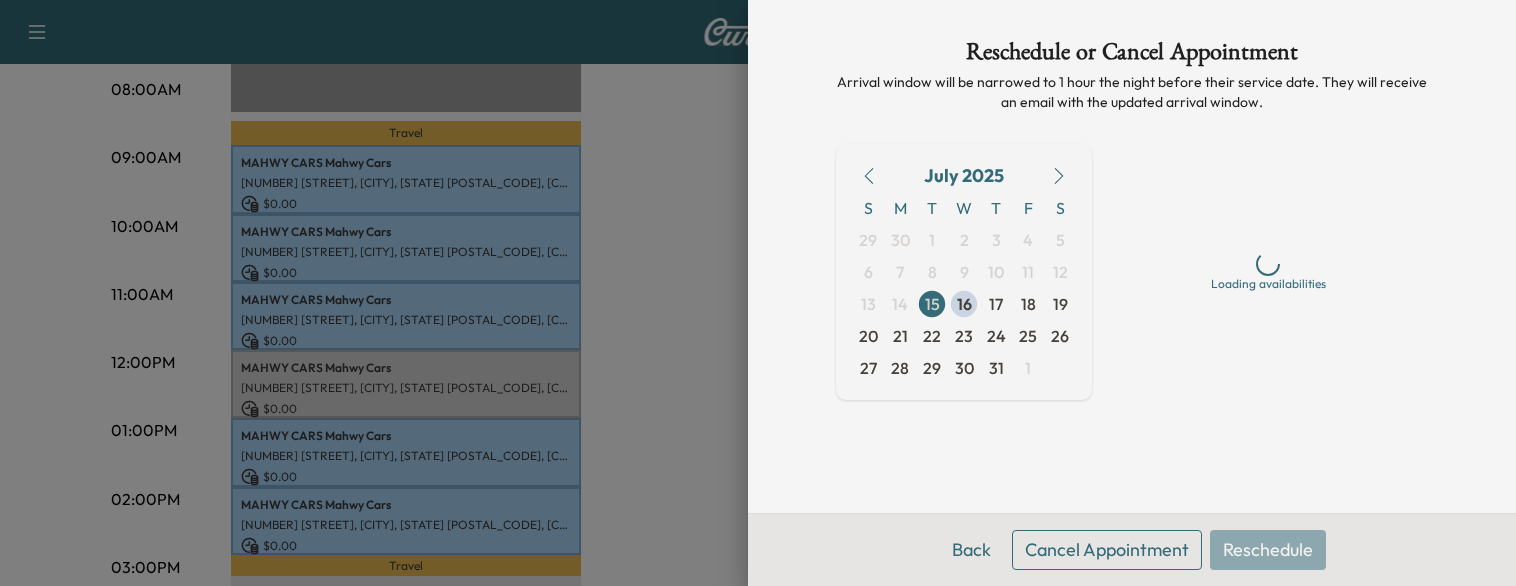 scroll, scrollTop: 0, scrollLeft: 0, axis: both 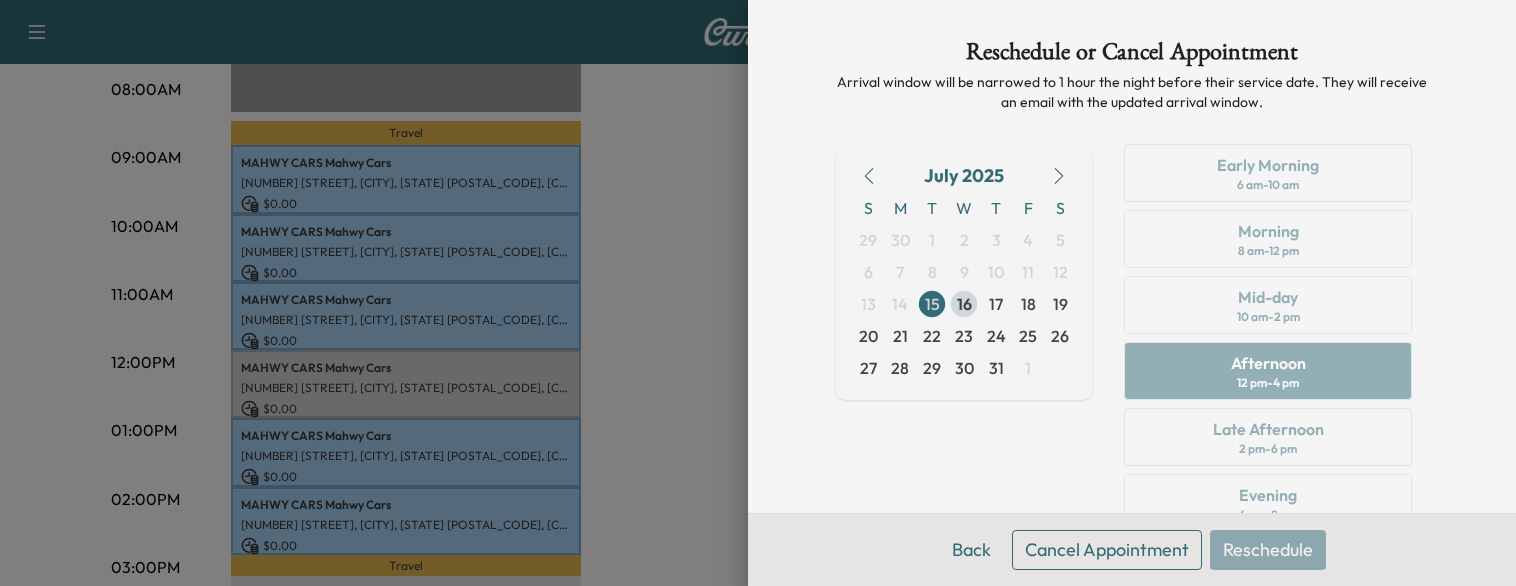 click on "16" at bounding box center [964, 304] 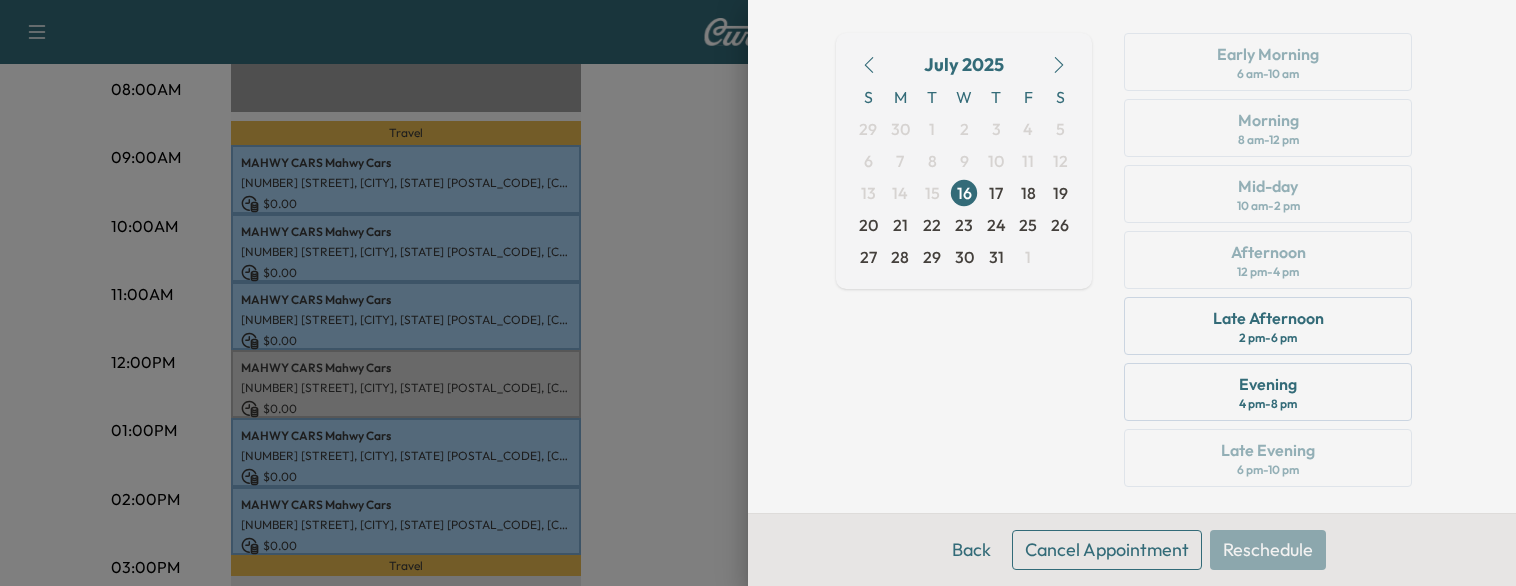 scroll, scrollTop: 112, scrollLeft: 0, axis: vertical 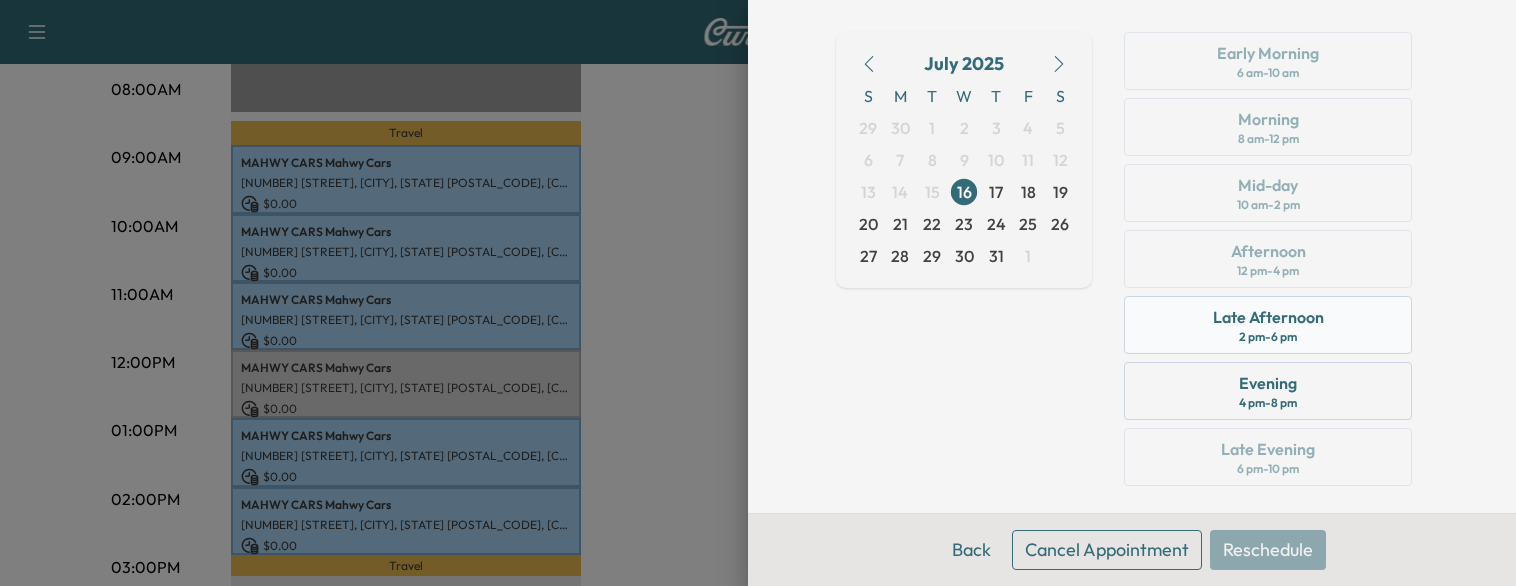 click on "Late Afternoon" at bounding box center (1268, 317) 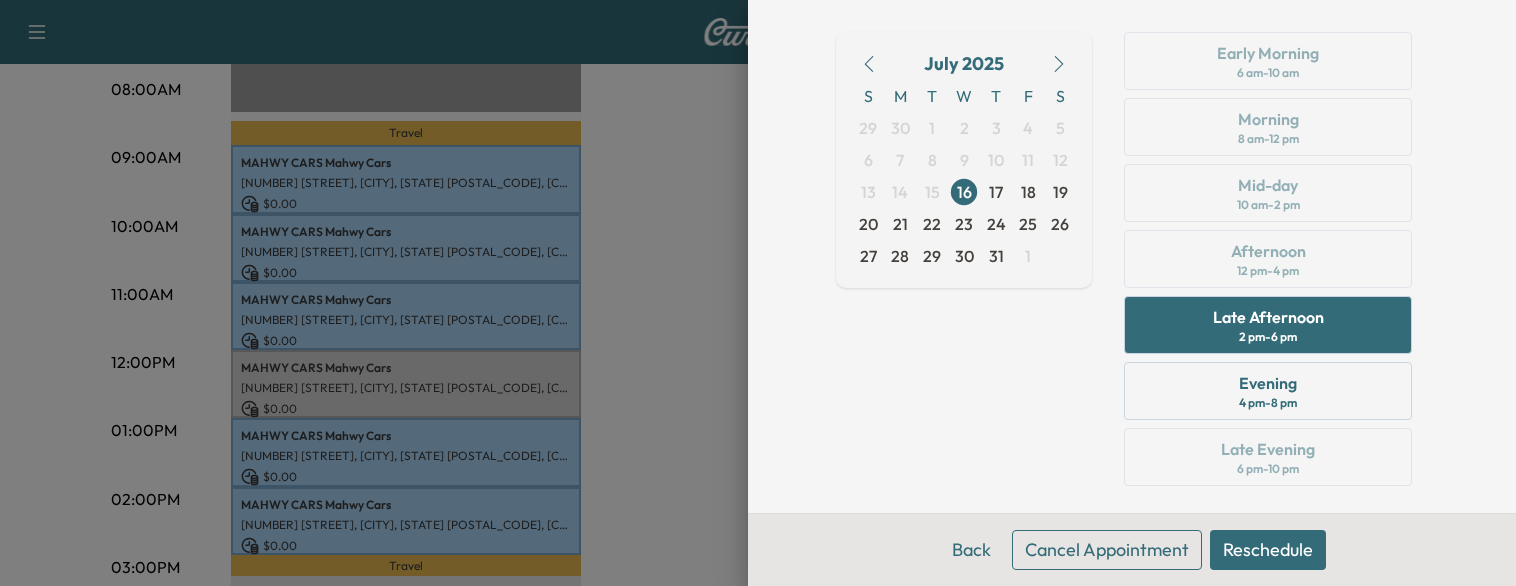 click on "Reschedule" at bounding box center (1268, 550) 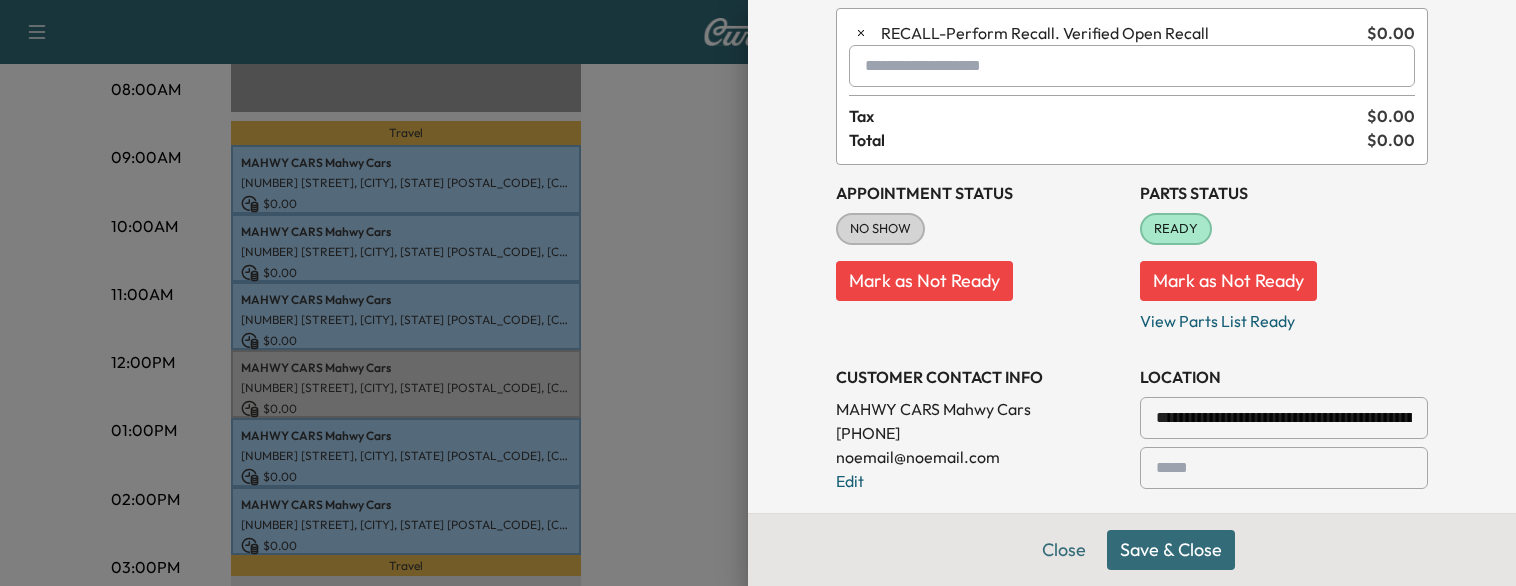 click on "Save & Close" at bounding box center [1171, 550] 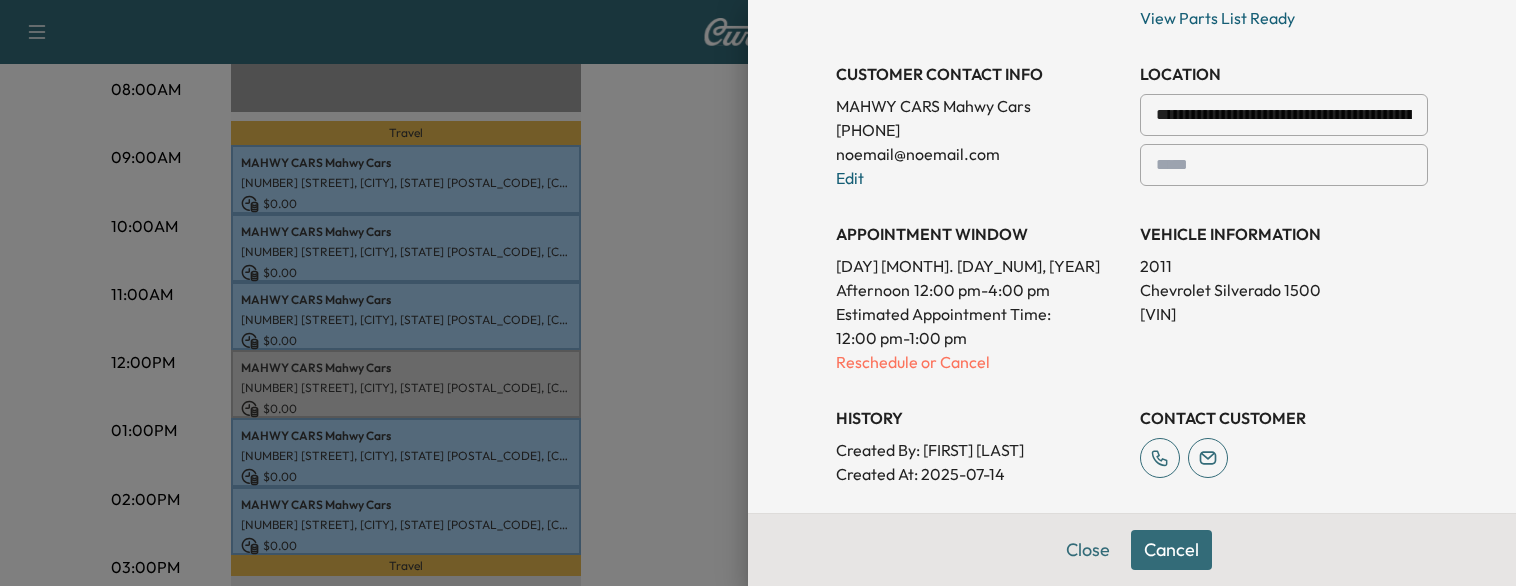 scroll, scrollTop: 416, scrollLeft: 0, axis: vertical 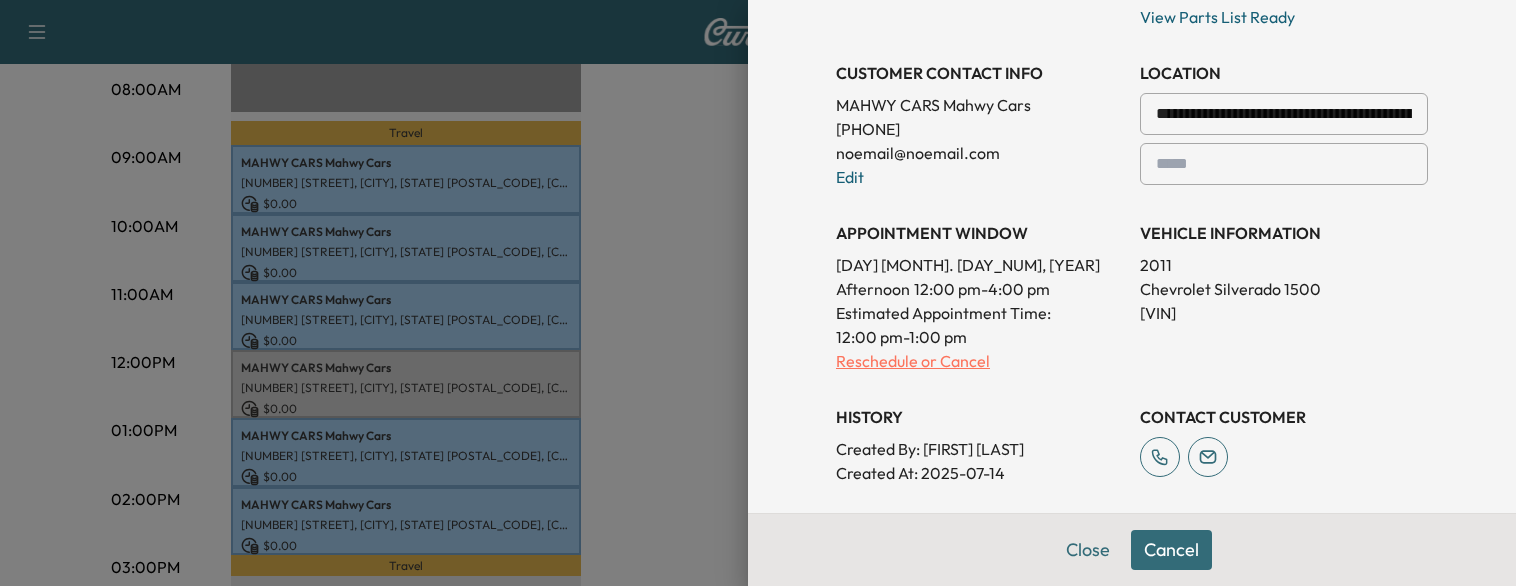 click on "Reschedule or Cancel" at bounding box center (980, 361) 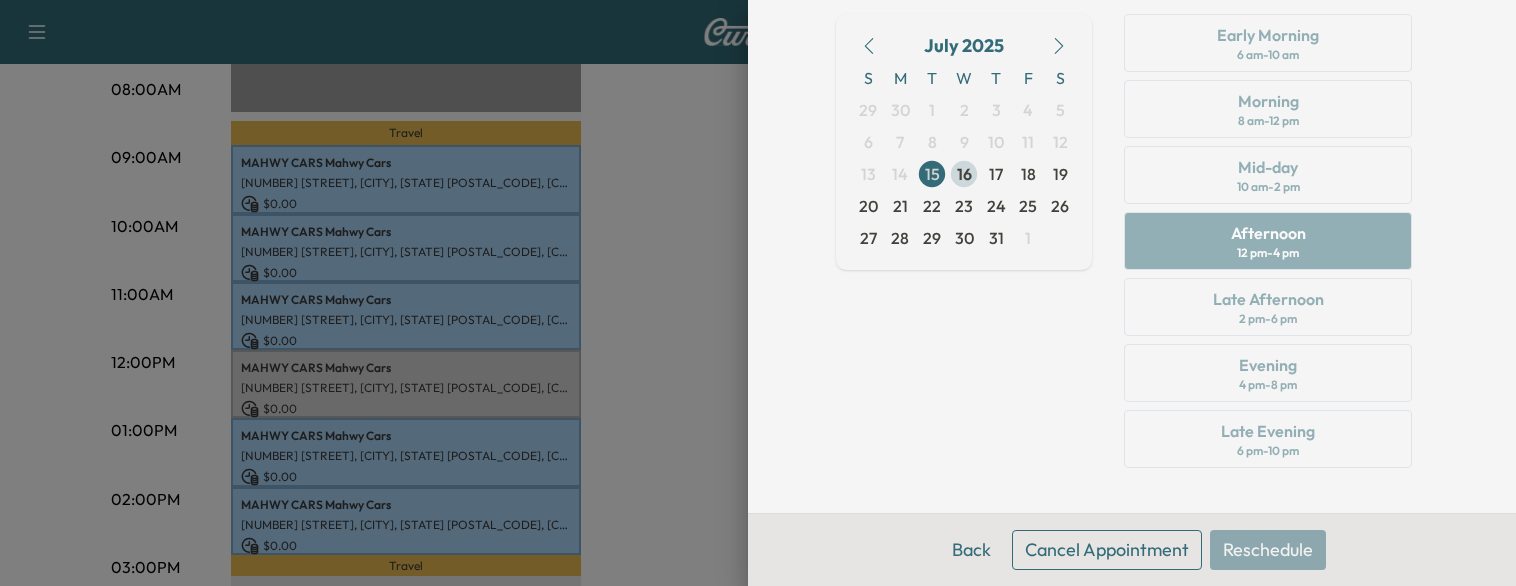 click on "16" at bounding box center [964, 174] 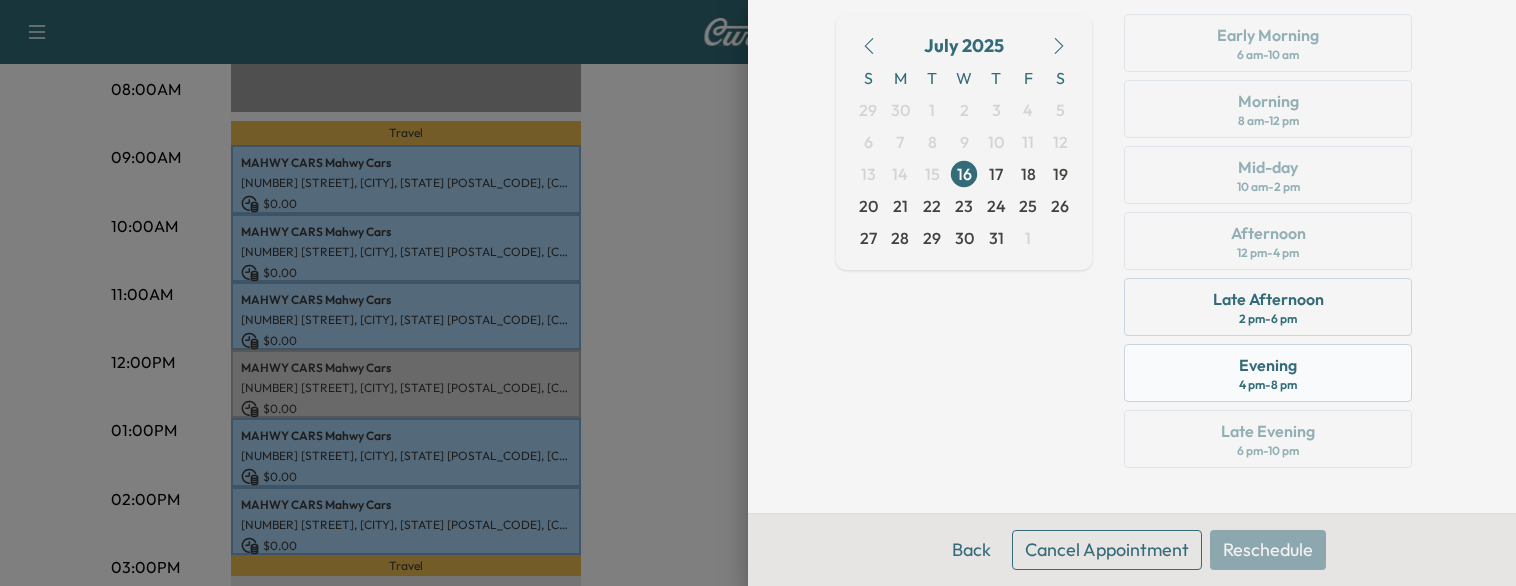 click on "[TIME]  -  [TIME]" at bounding box center (1268, 385) 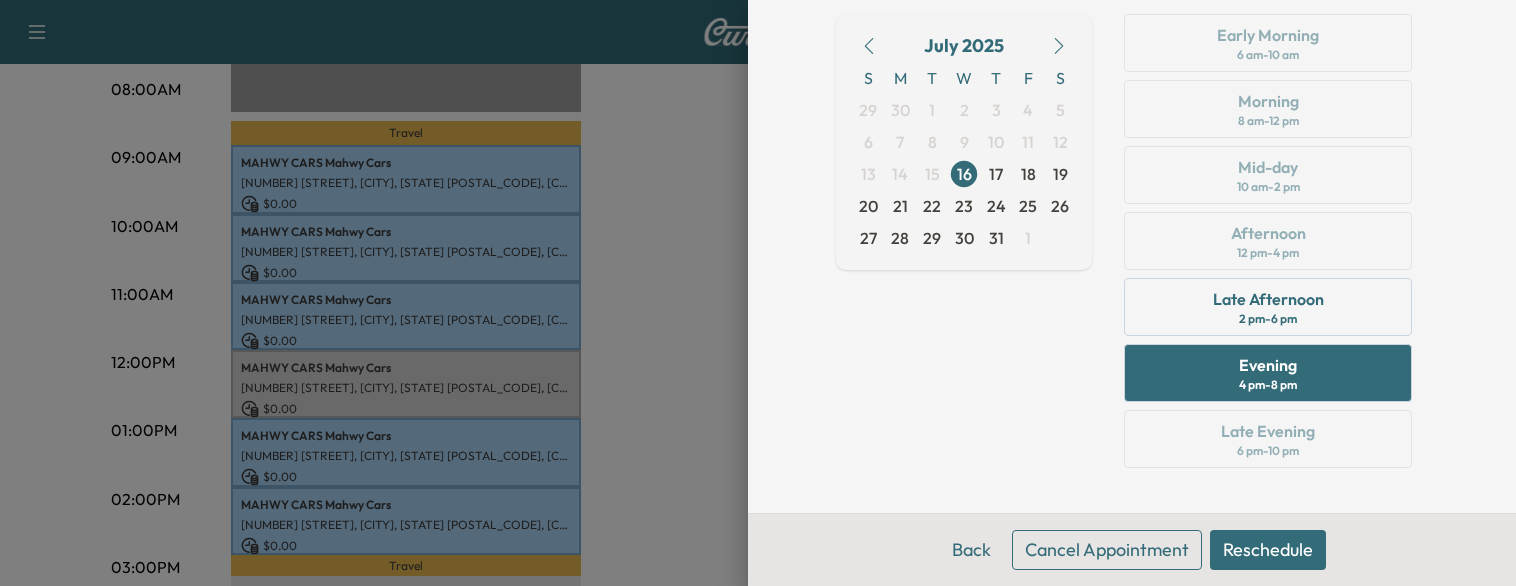 click on "Reschedule" at bounding box center [1268, 550] 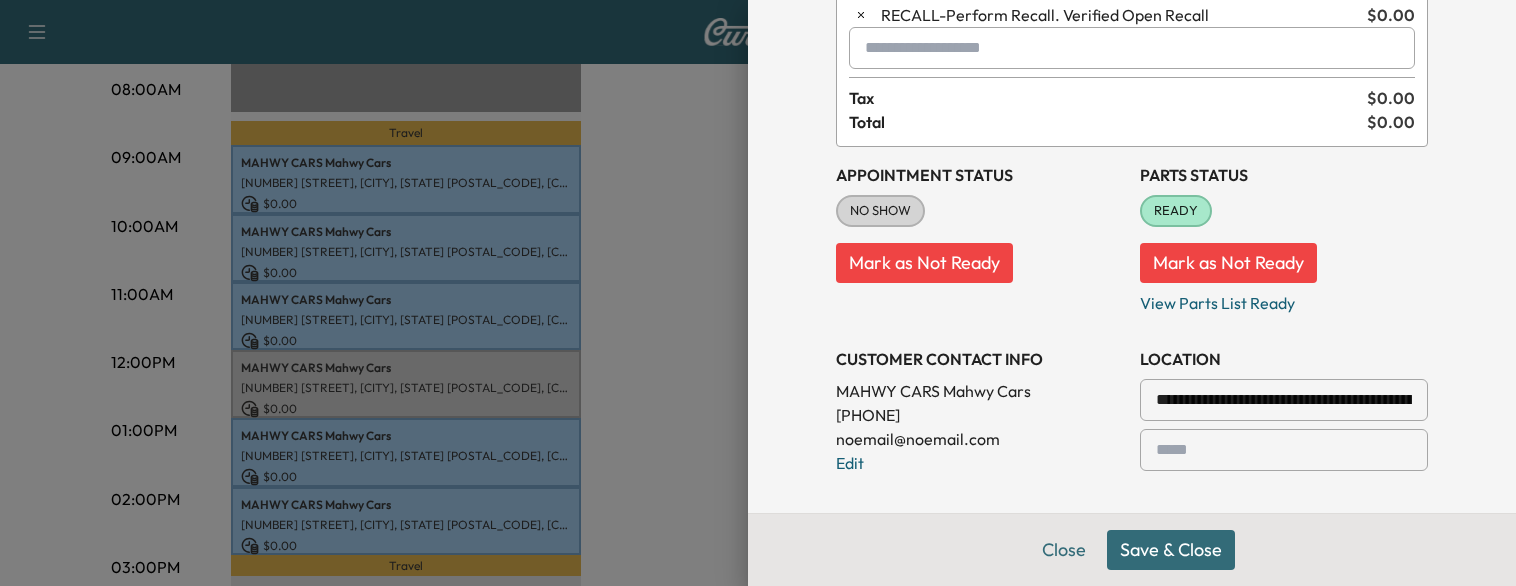 click on "Save & Close" at bounding box center [1171, 550] 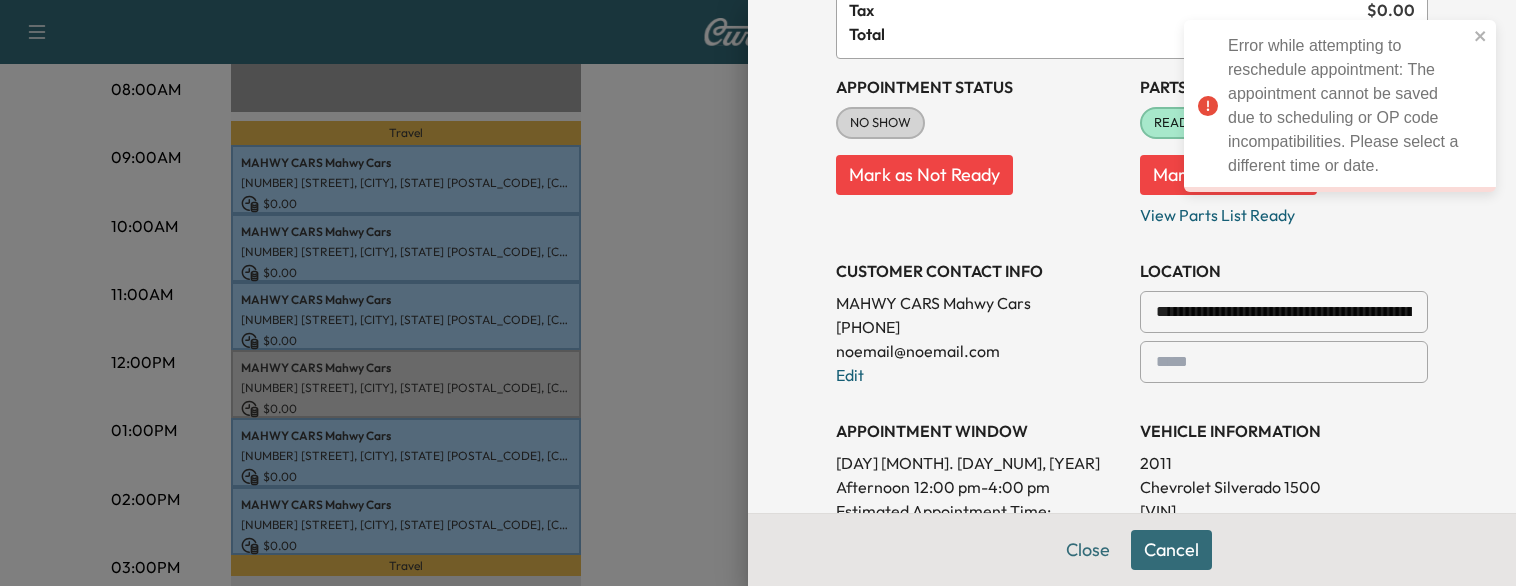 scroll, scrollTop: 219, scrollLeft: 0, axis: vertical 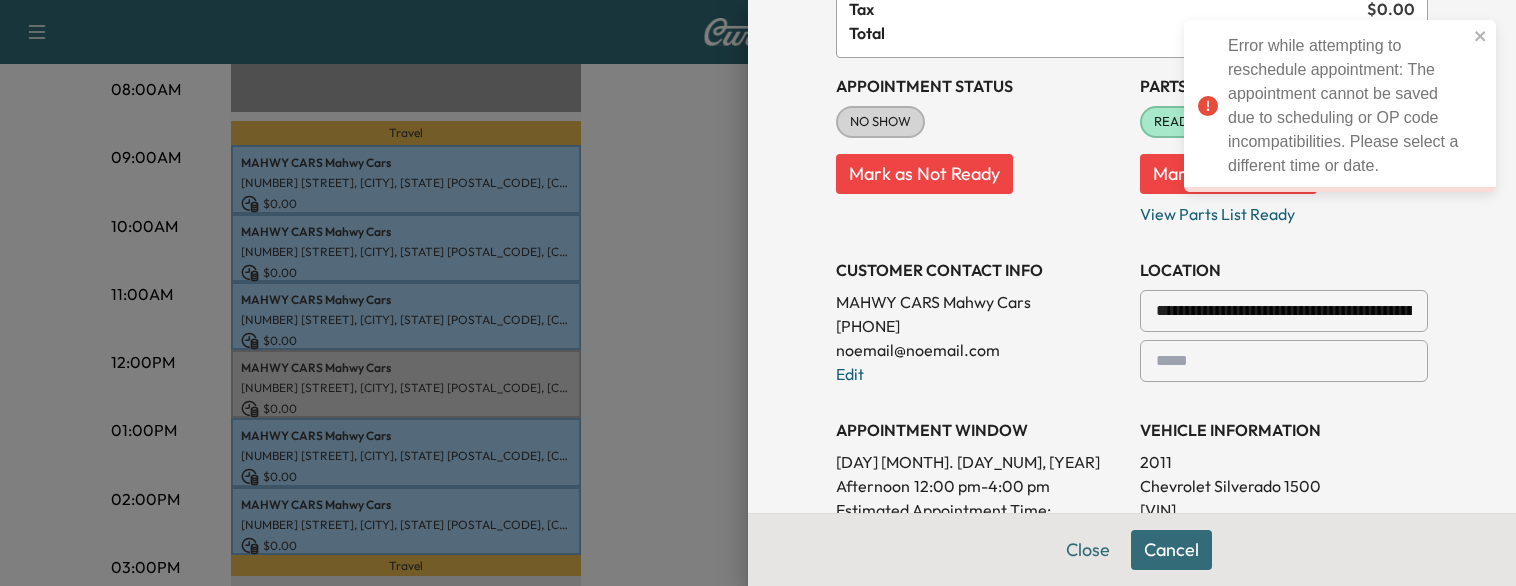 click on "Cancel" at bounding box center [1171, 550] 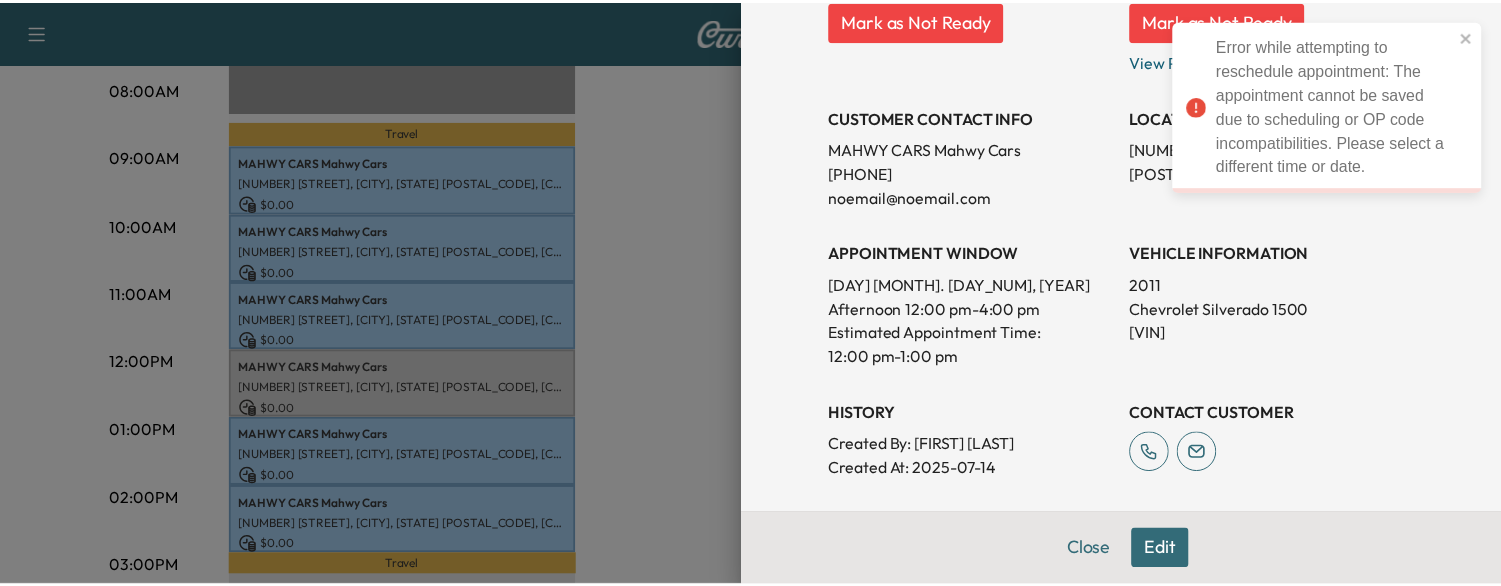 scroll, scrollTop: 333, scrollLeft: 0, axis: vertical 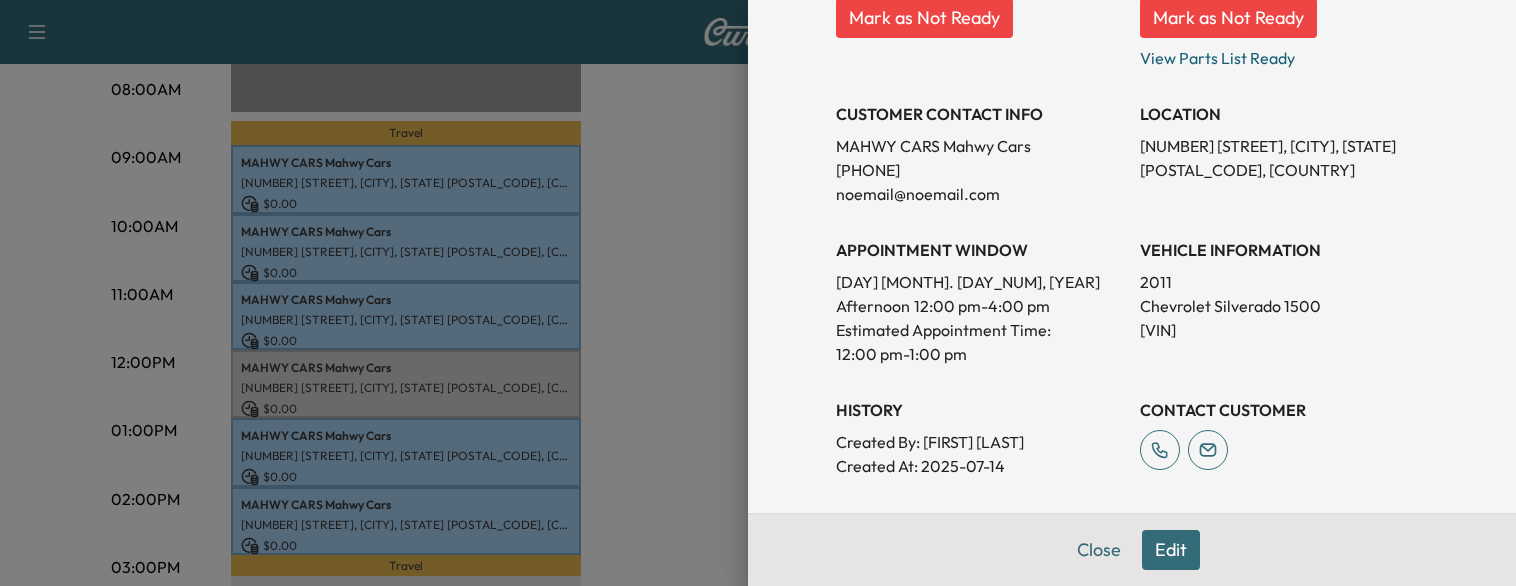 click at bounding box center (758, 293) 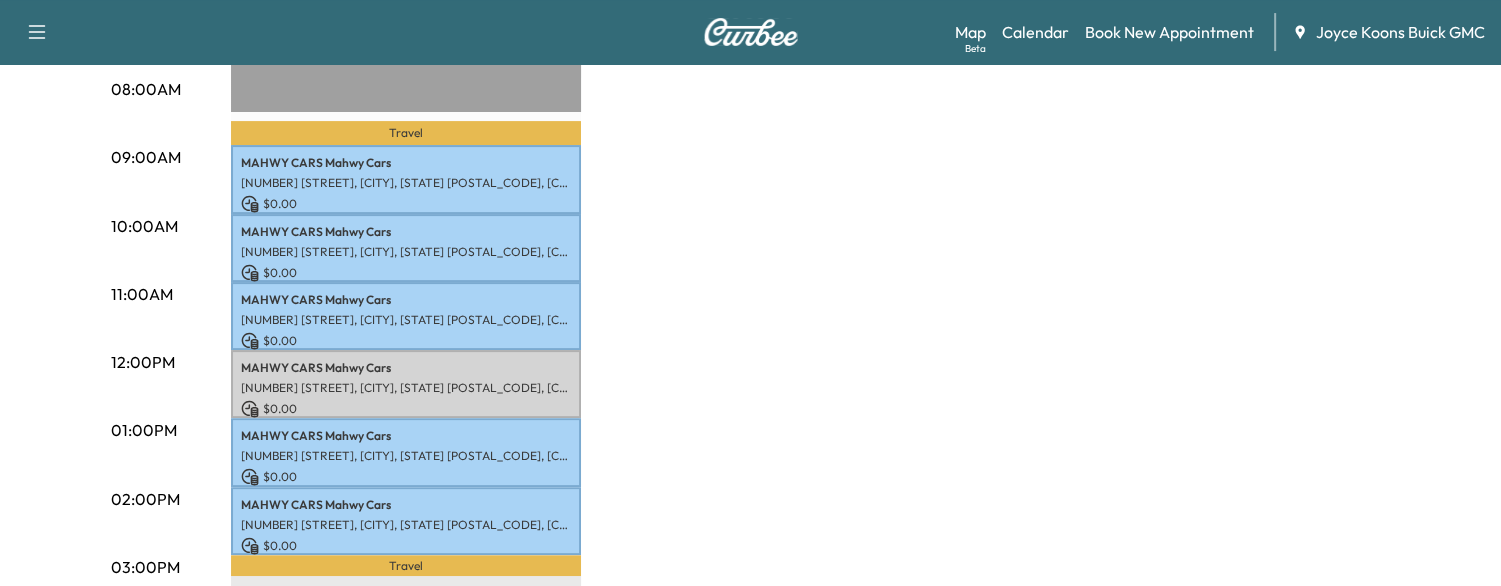 scroll, scrollTop: 0, scrollLeft: 0, axis: both 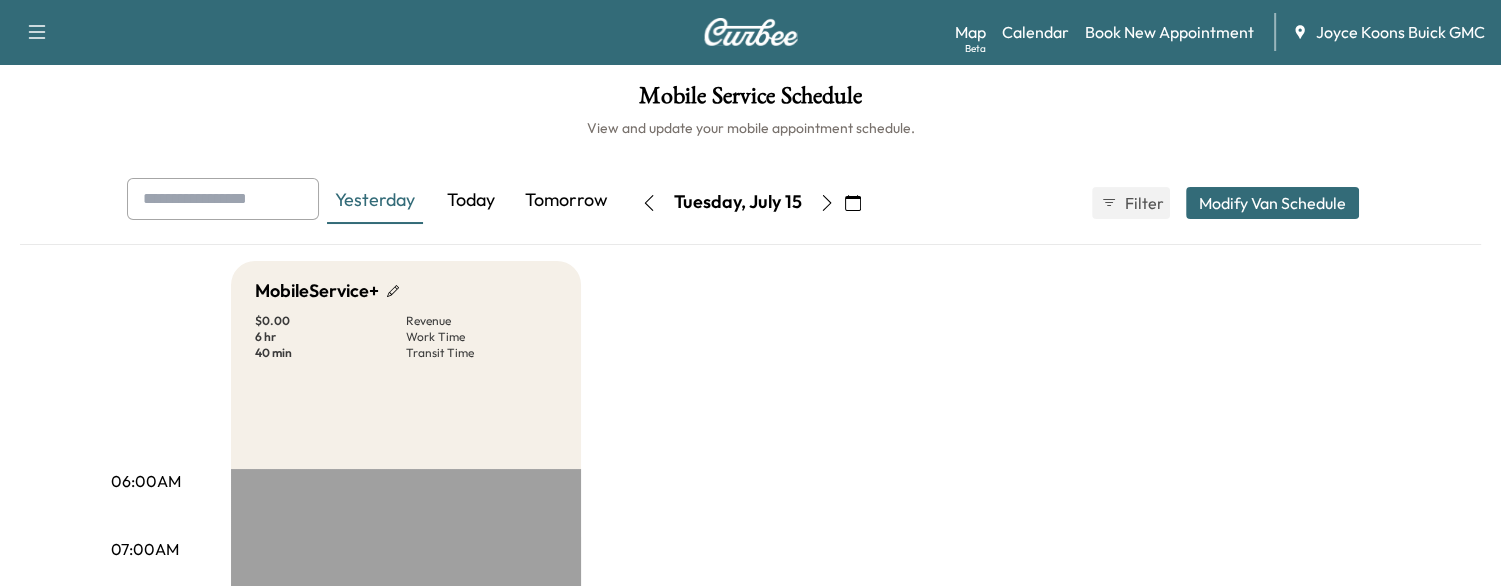 click on "Today" at bounding box center (471, 201) 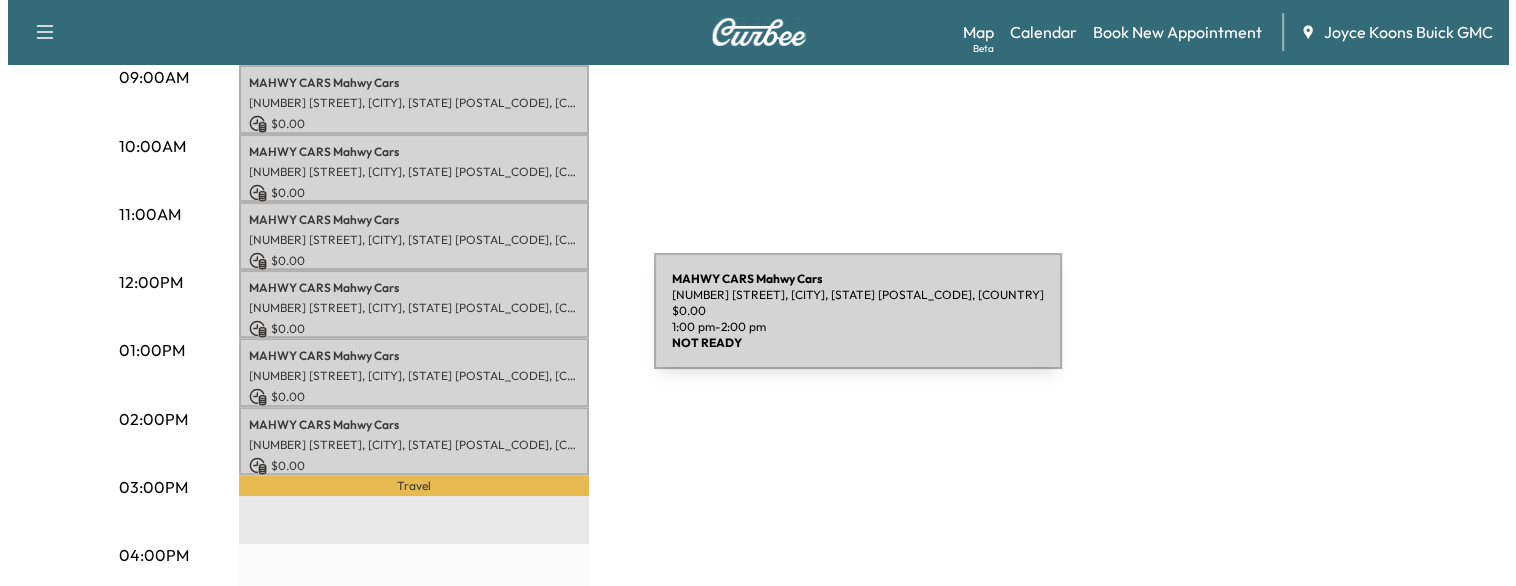 scroll, scrollTop: 600, scrollLeft: 0, axis: vertical 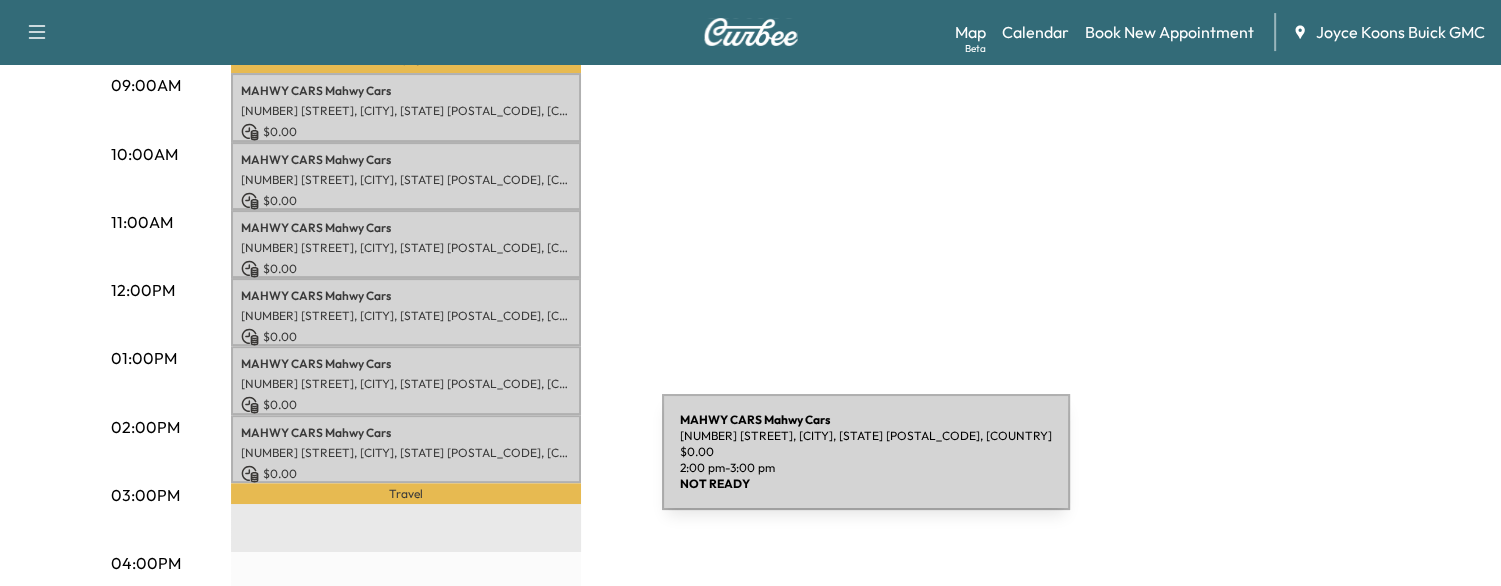 click on "$ 0.00" at bounding box center [406, 474] 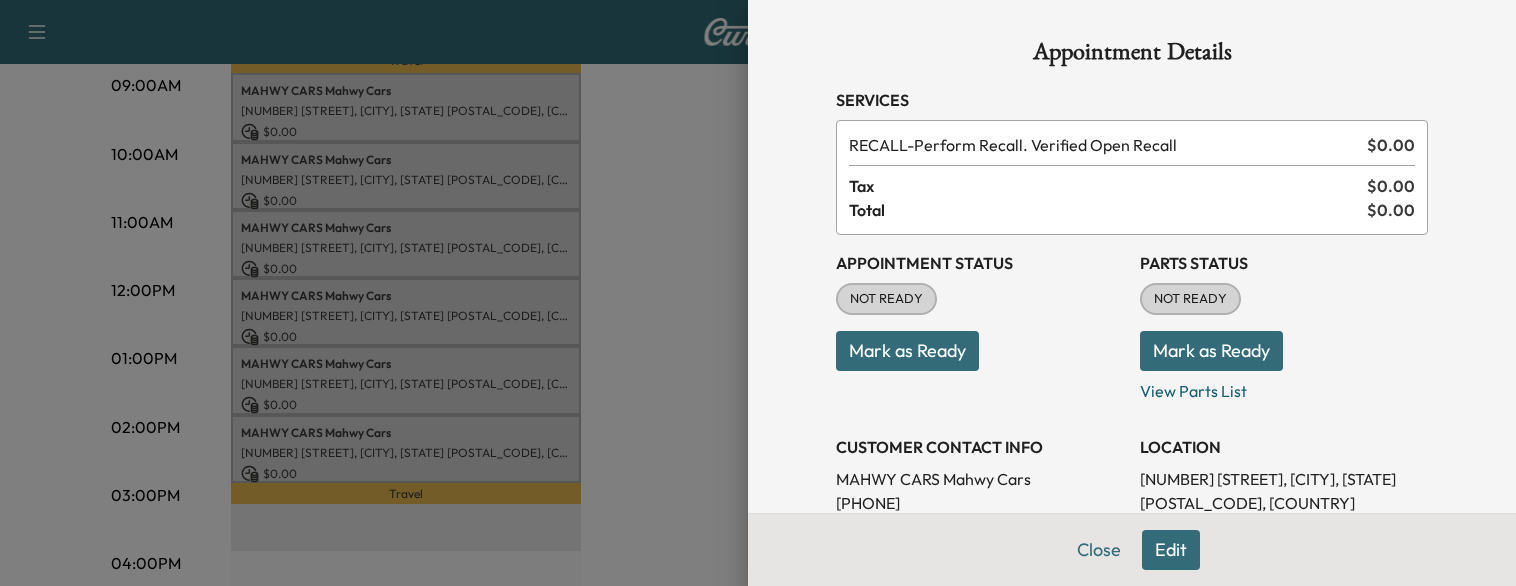 scroll, scrollTop: 44, scrollLeft: 0, axis: vertical 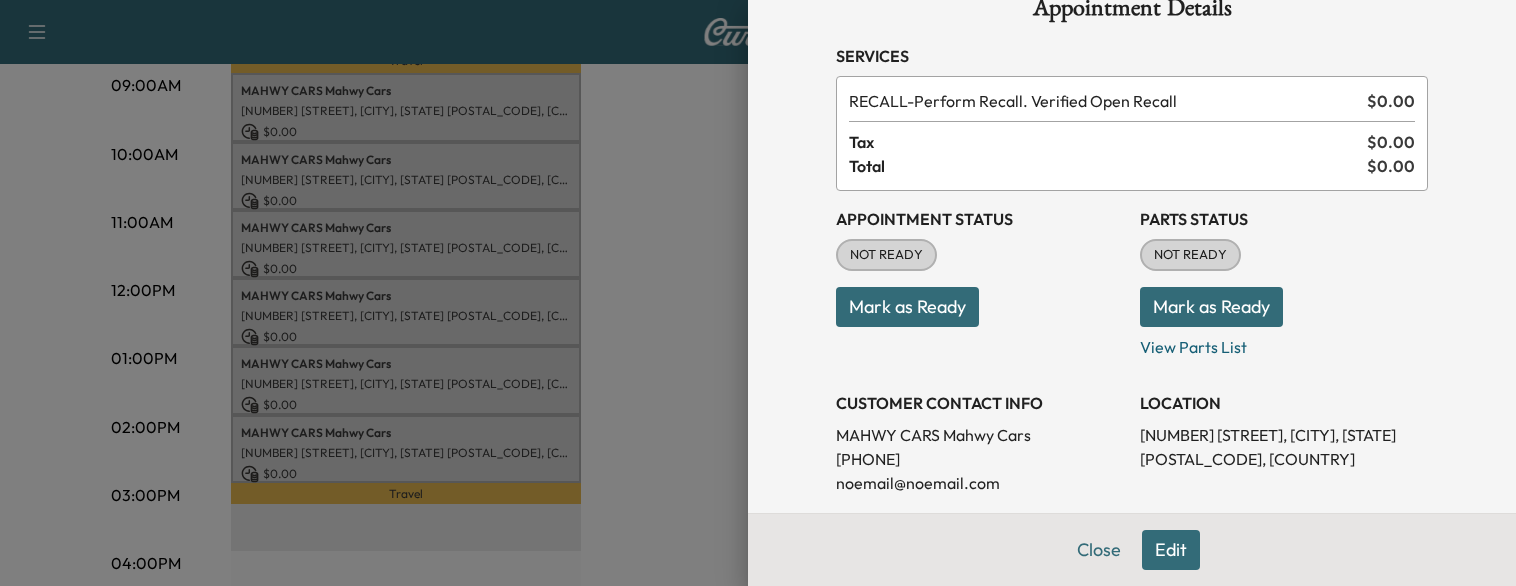 click on "Mark as Ready" at bounding box center [1211, 307] 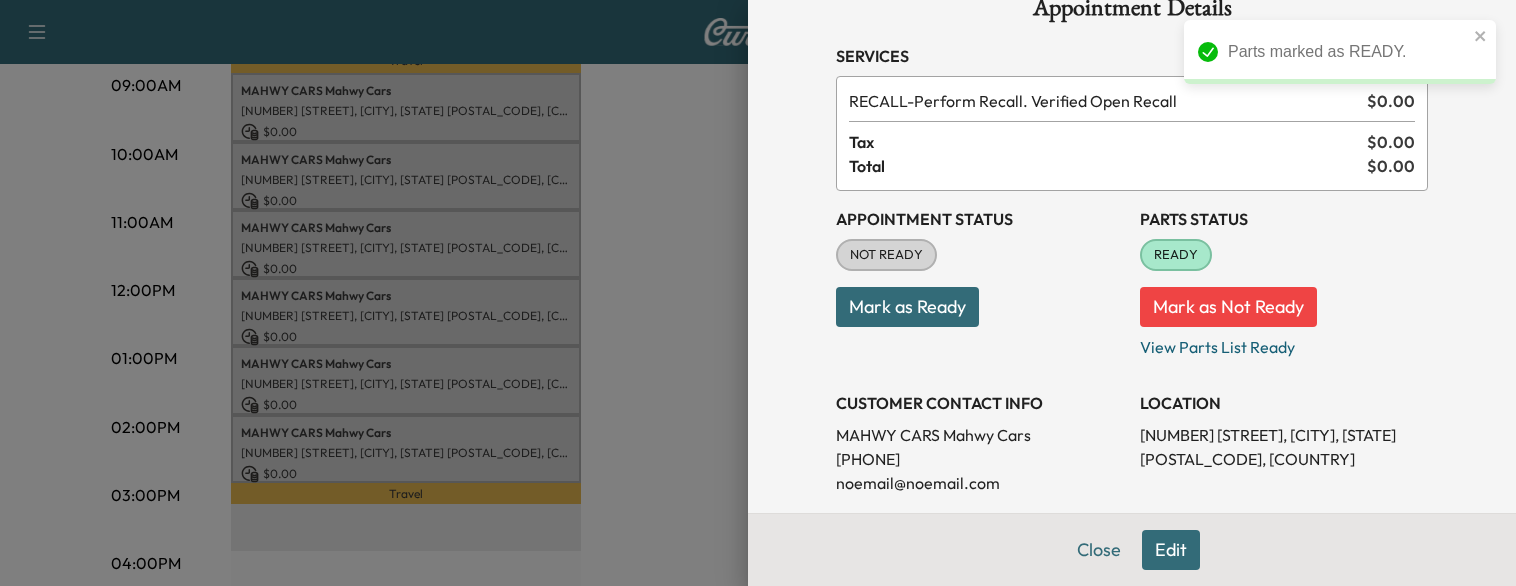 click on "Mark as Ready" at bounding box center (907, 307) 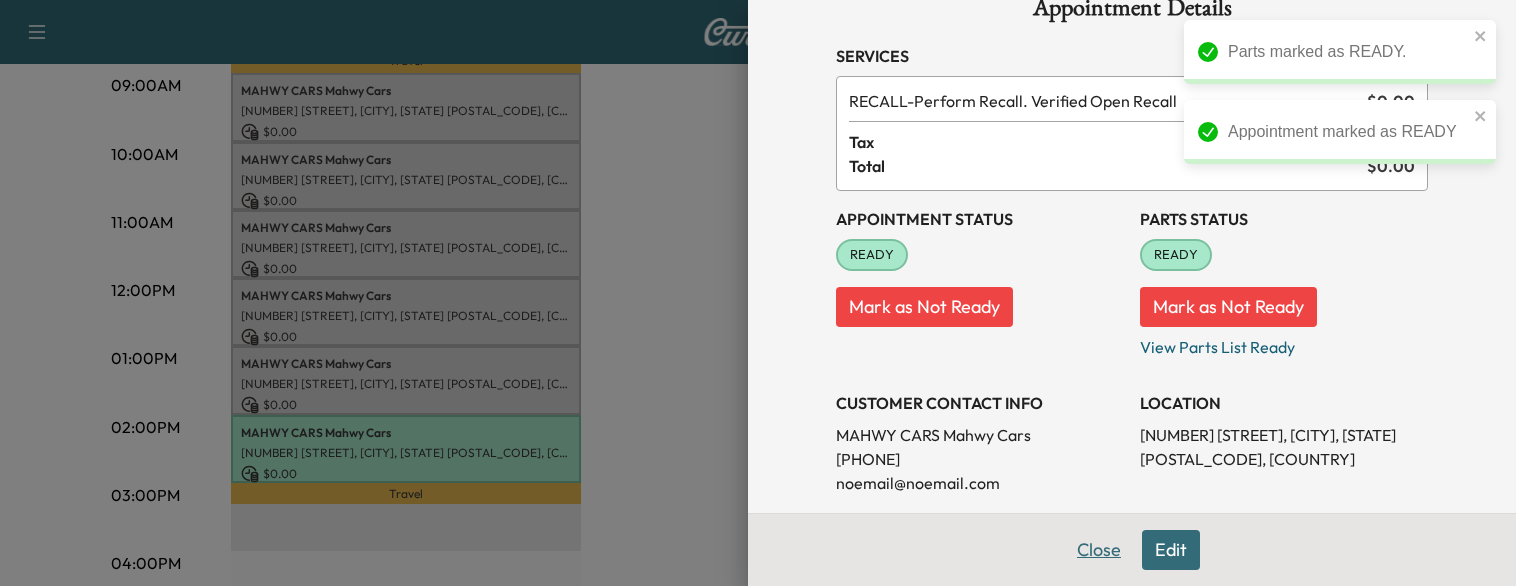click on "Close" at bounding box center (1099, 550) 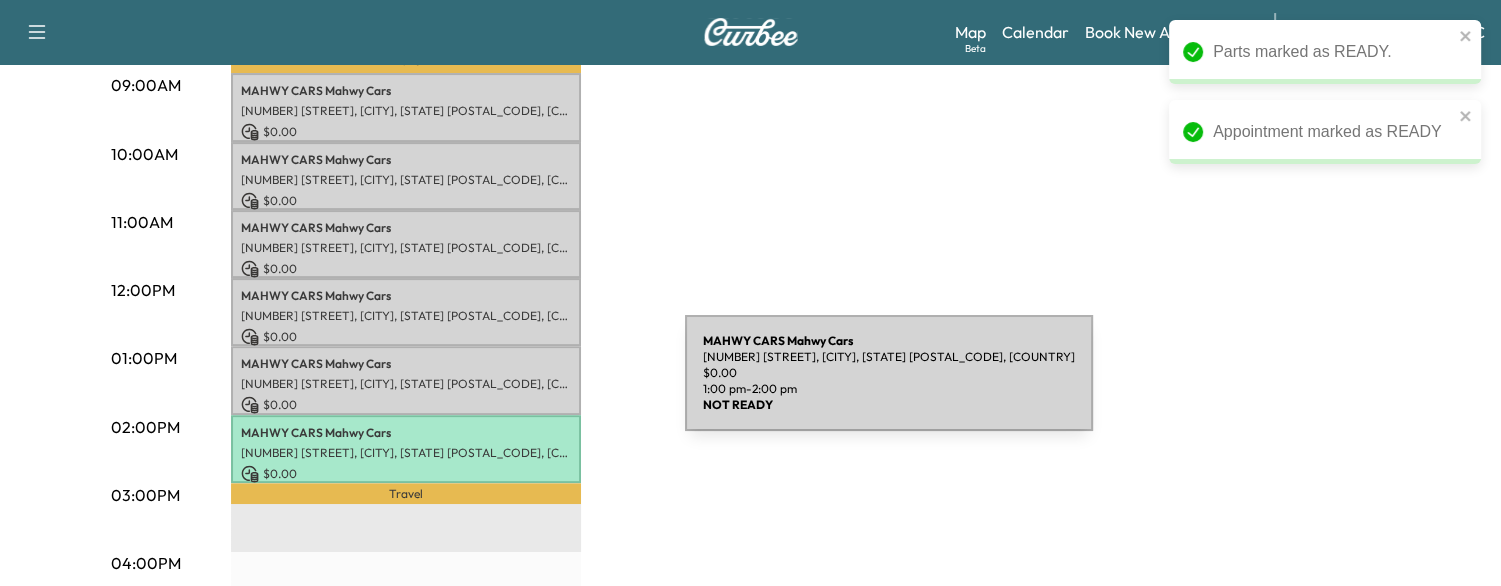click on "[NUMBER] [STREET], [CITY], [STATE] [POSTAL_CODE], [COUNTRY]" at bounding box center (406, 384) 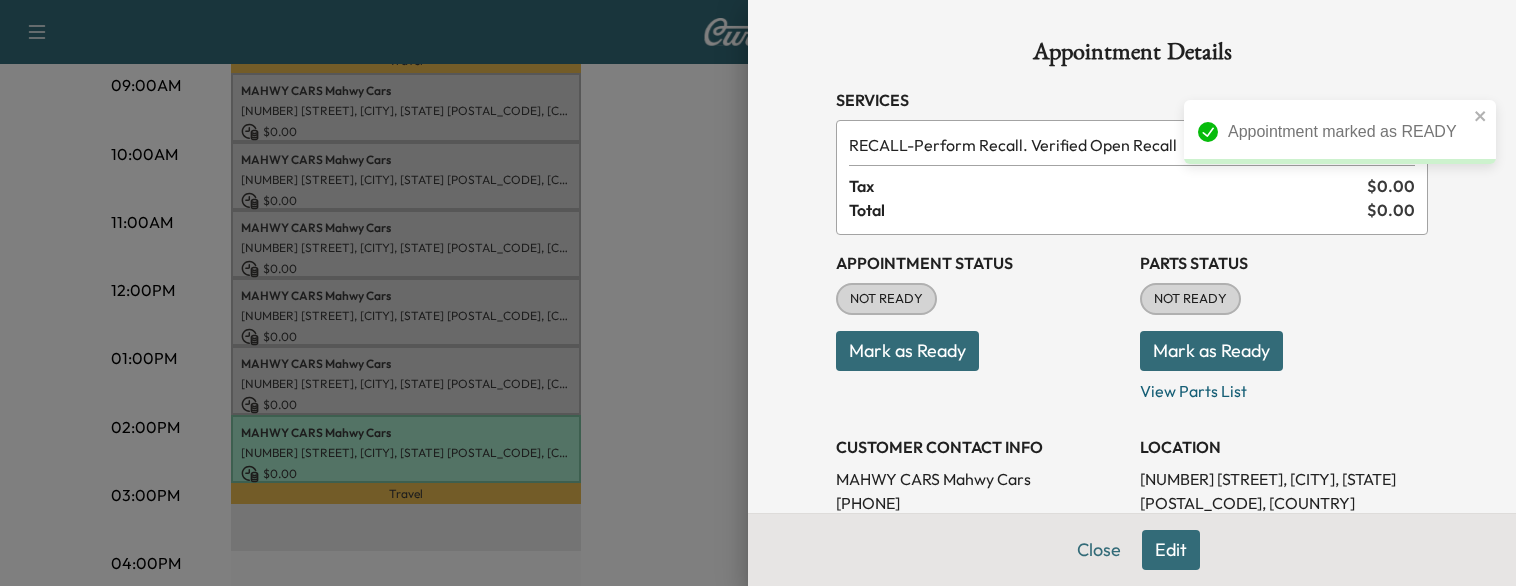 click on "Mark as Ready" at bounding box center [1211, 351] 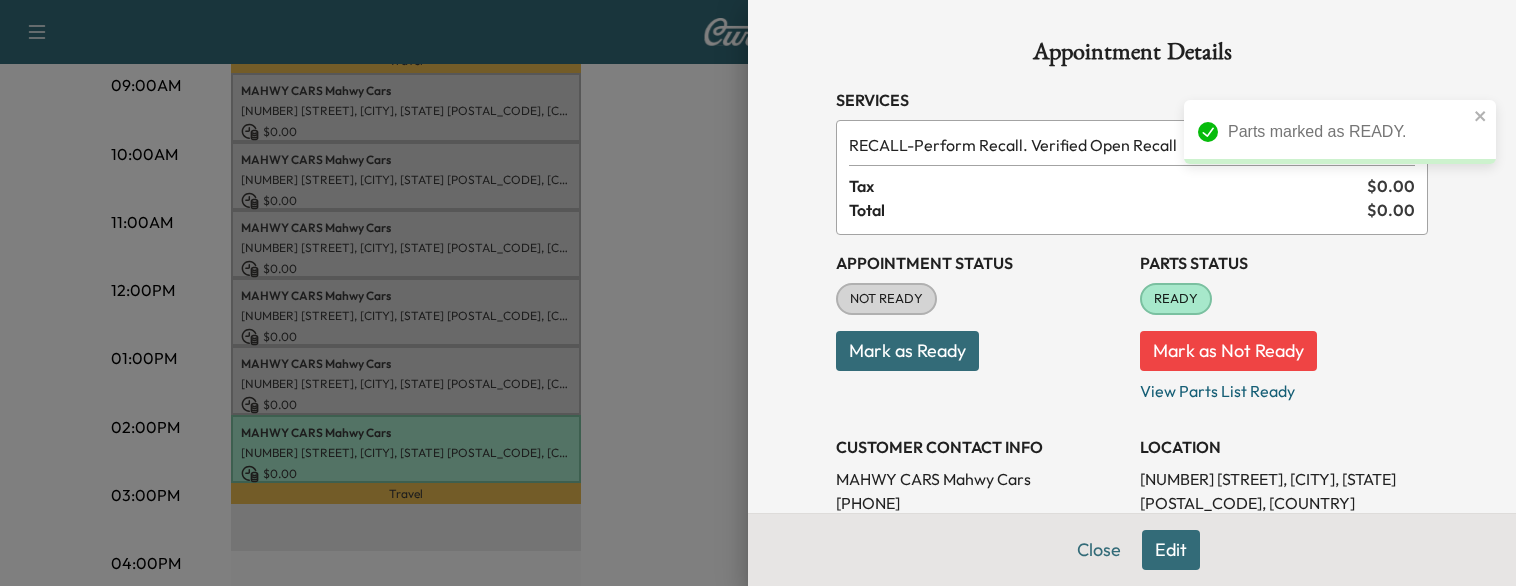 click on "Mark as Ready" at bounding box center (907, 351) 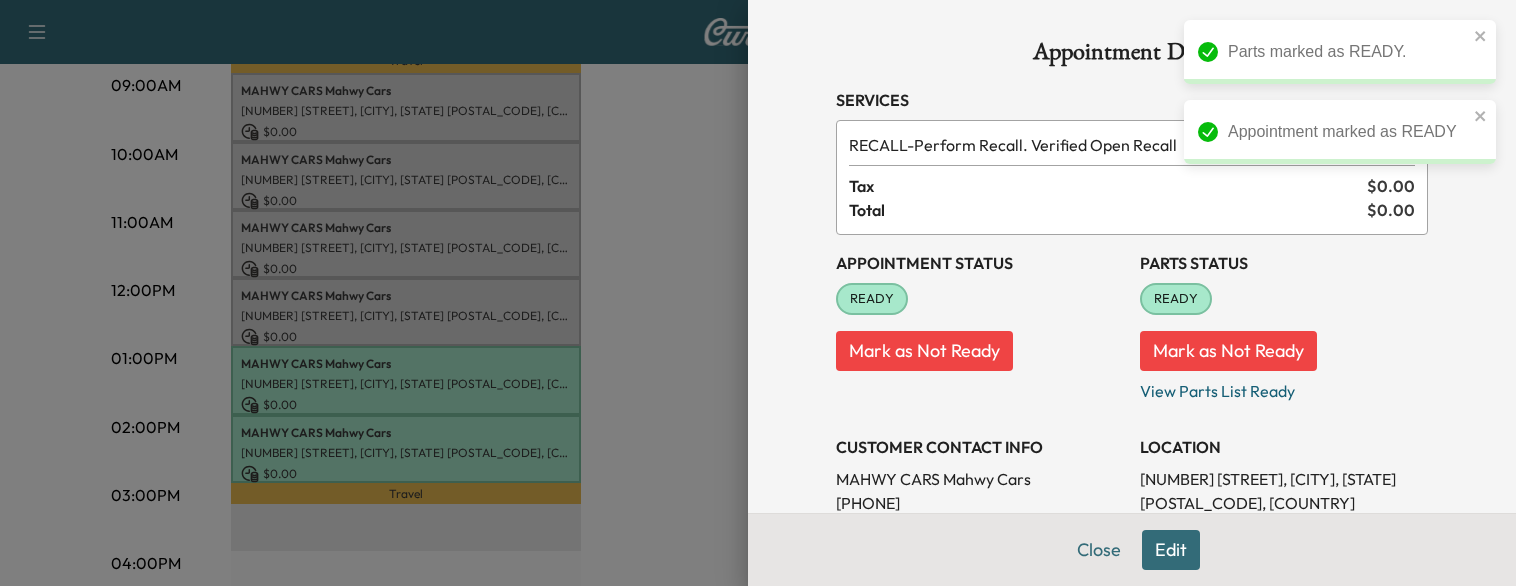 click at bounding box center (758, 293) 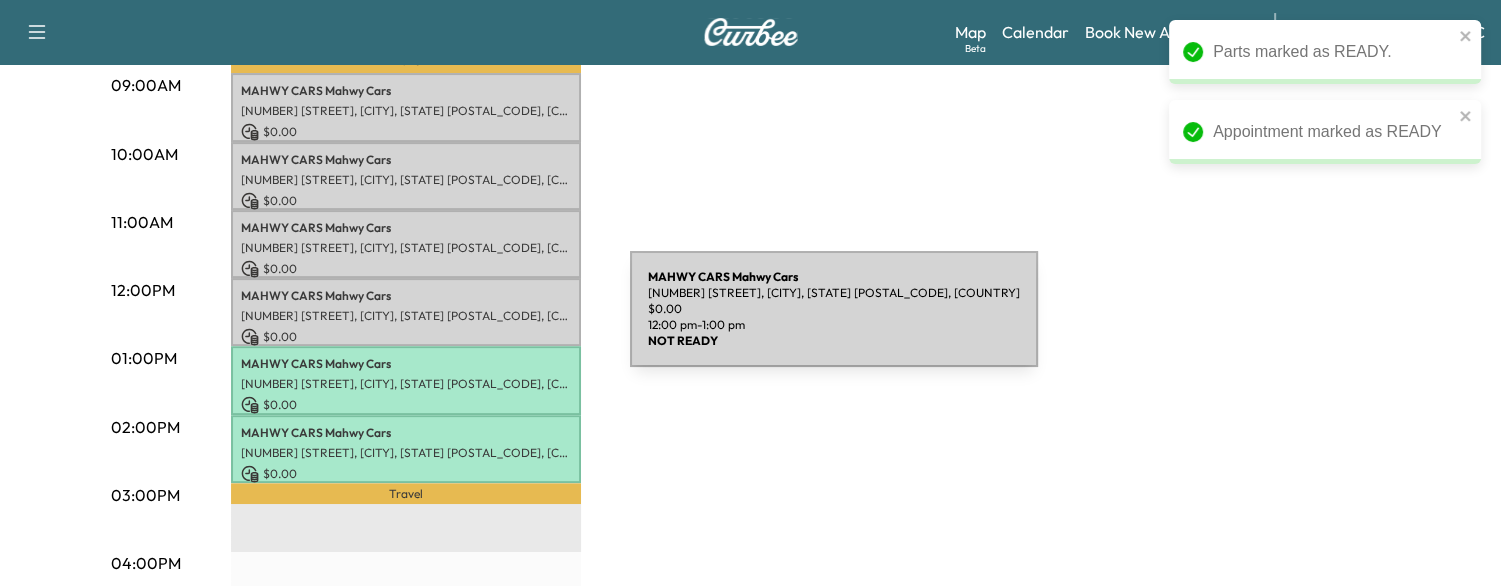 click on "[NUMBER] [STREET], [CITY], [STATE] [POSTAL_CODE], [COUNTRY]" at bounding box center (406, 316) 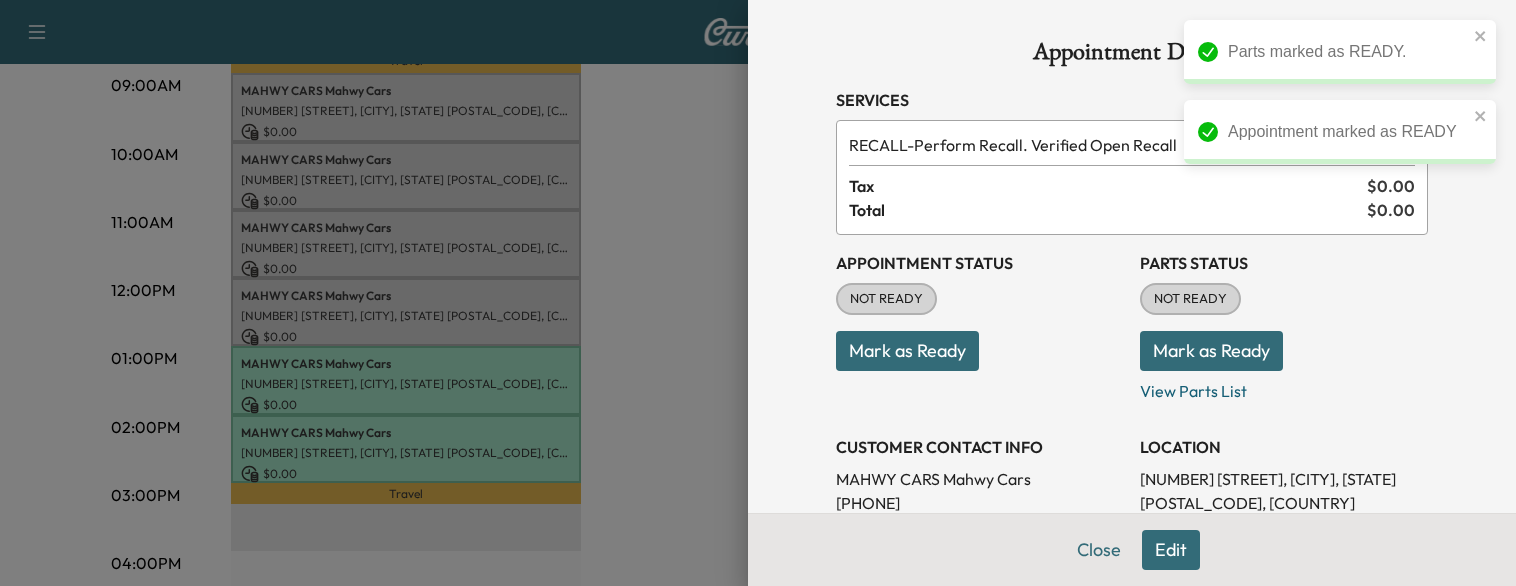 click on "Mark as Ready" at bounding box center [1211, 351] 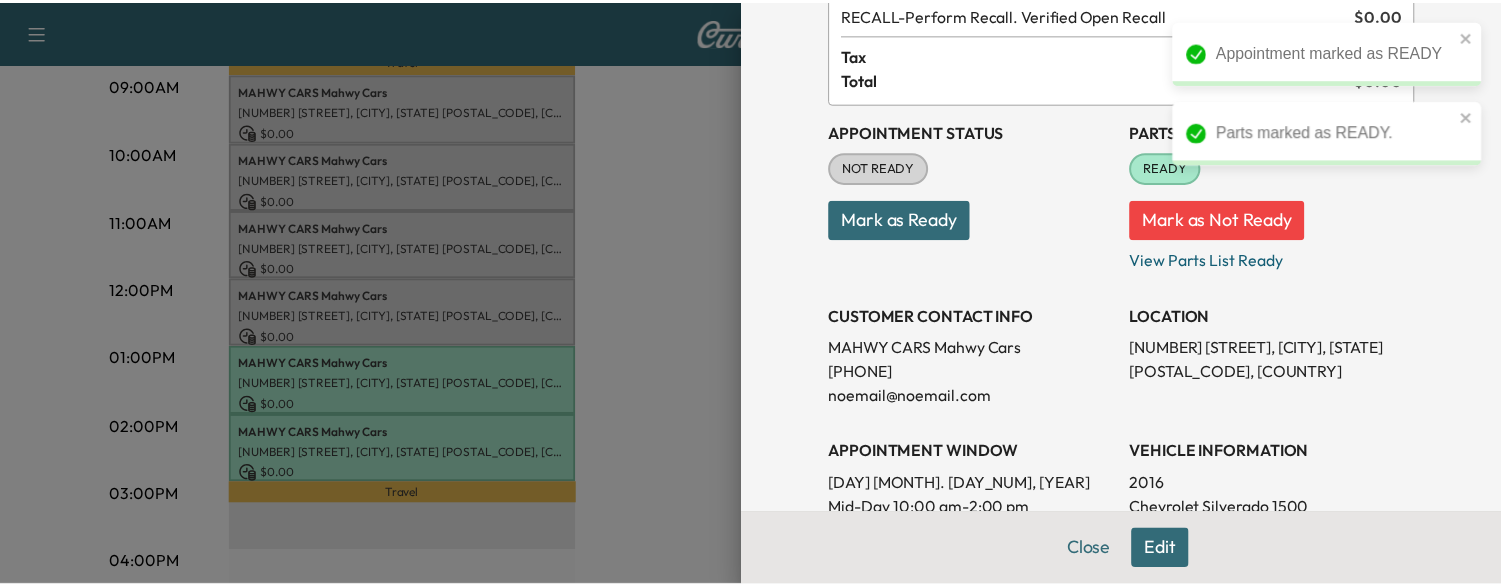 scroll, scrollTop: 132, scrollLeft: 0, axis: vertical 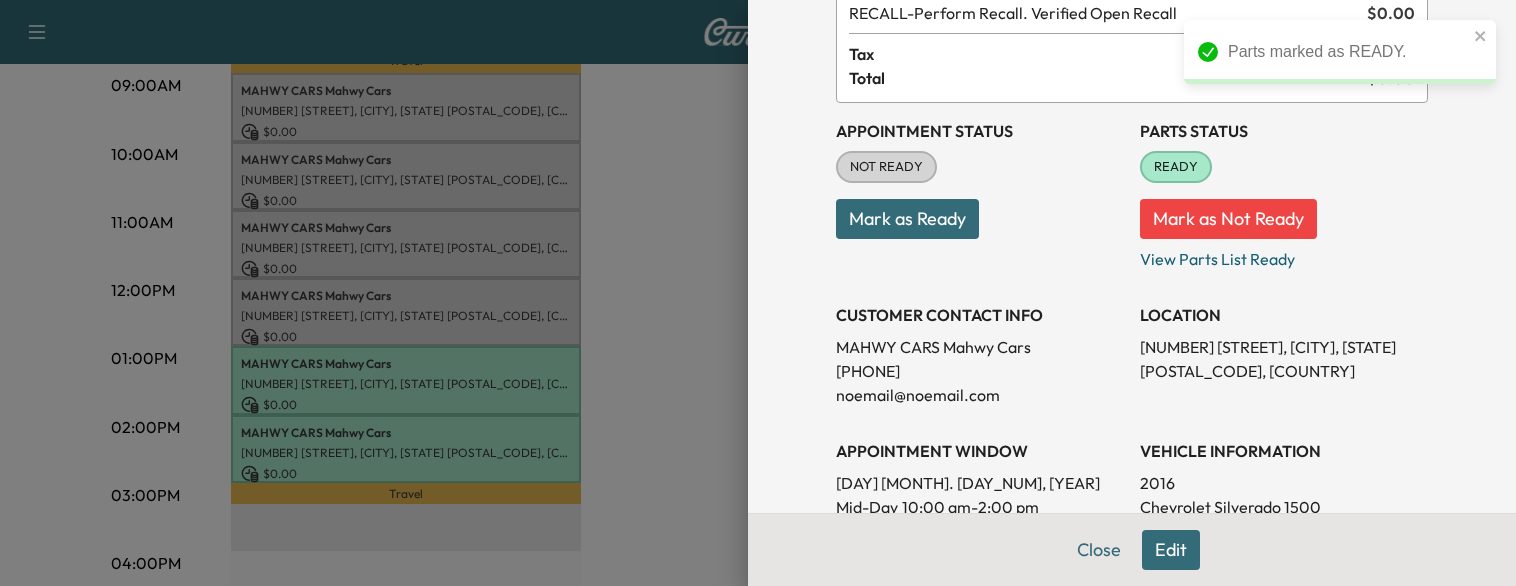 click on "Mark as Ready" at bounding box center [907, 219] 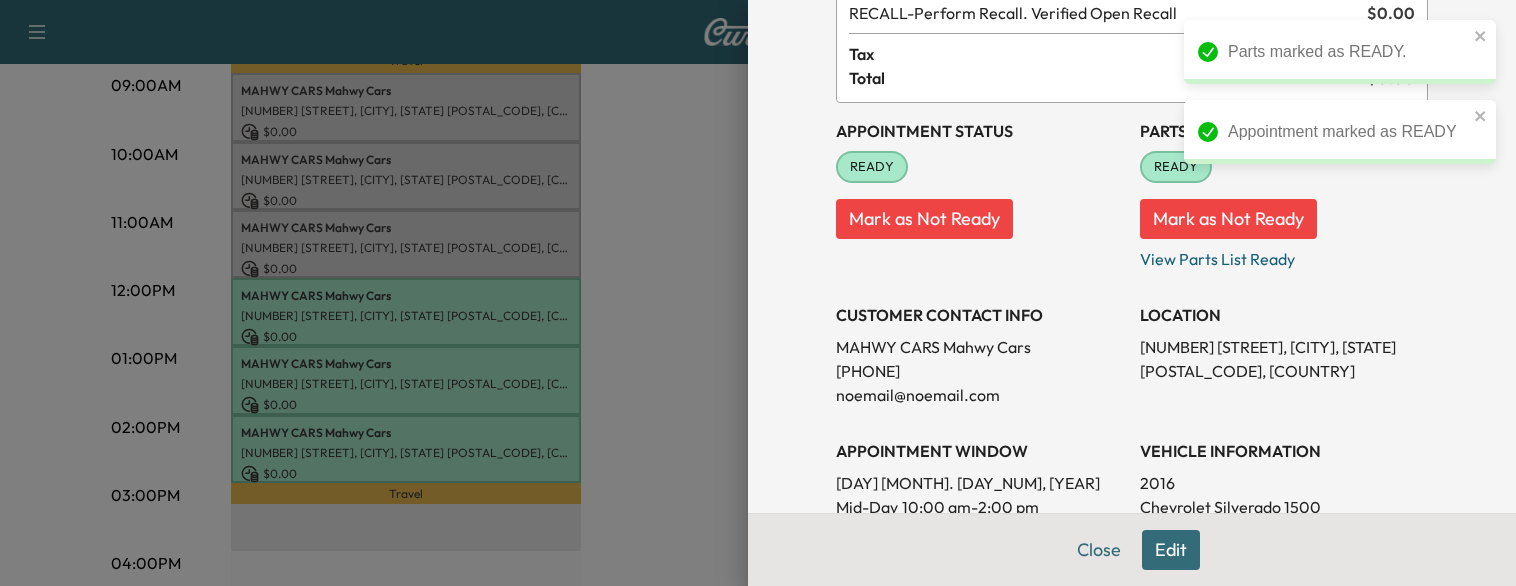 click at bounding box center [758, 293] 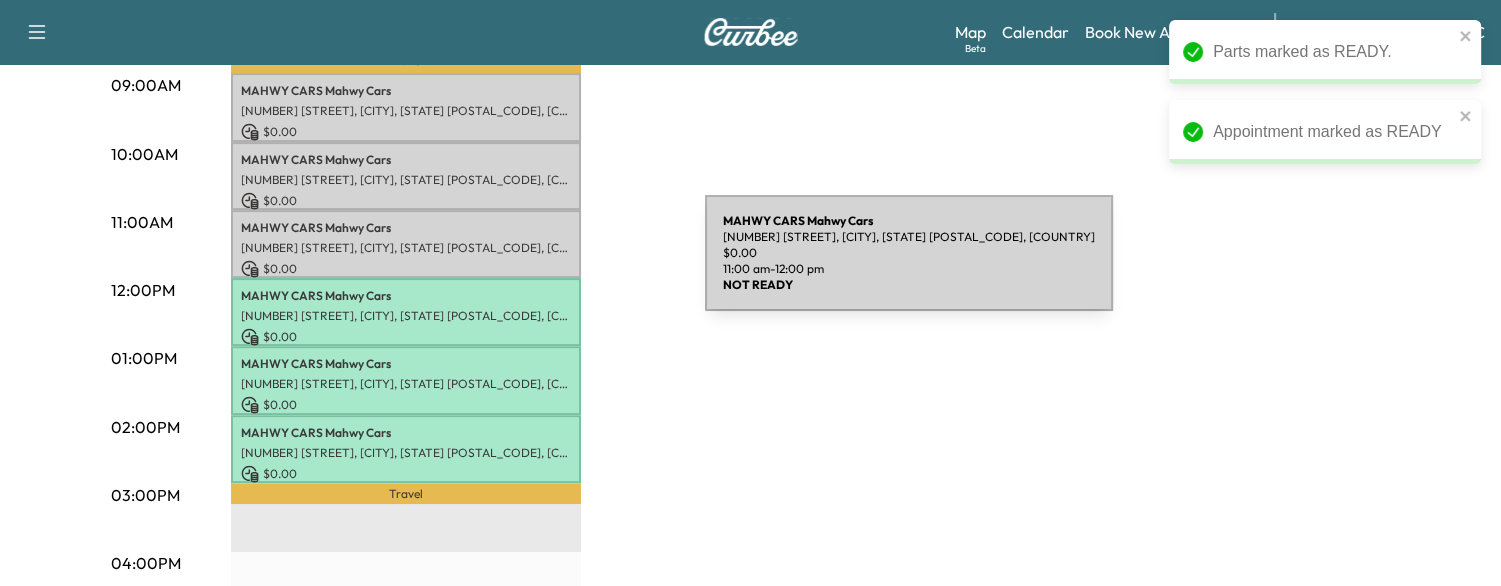 click on "$ 0.00" at bounding box center (406, 269) 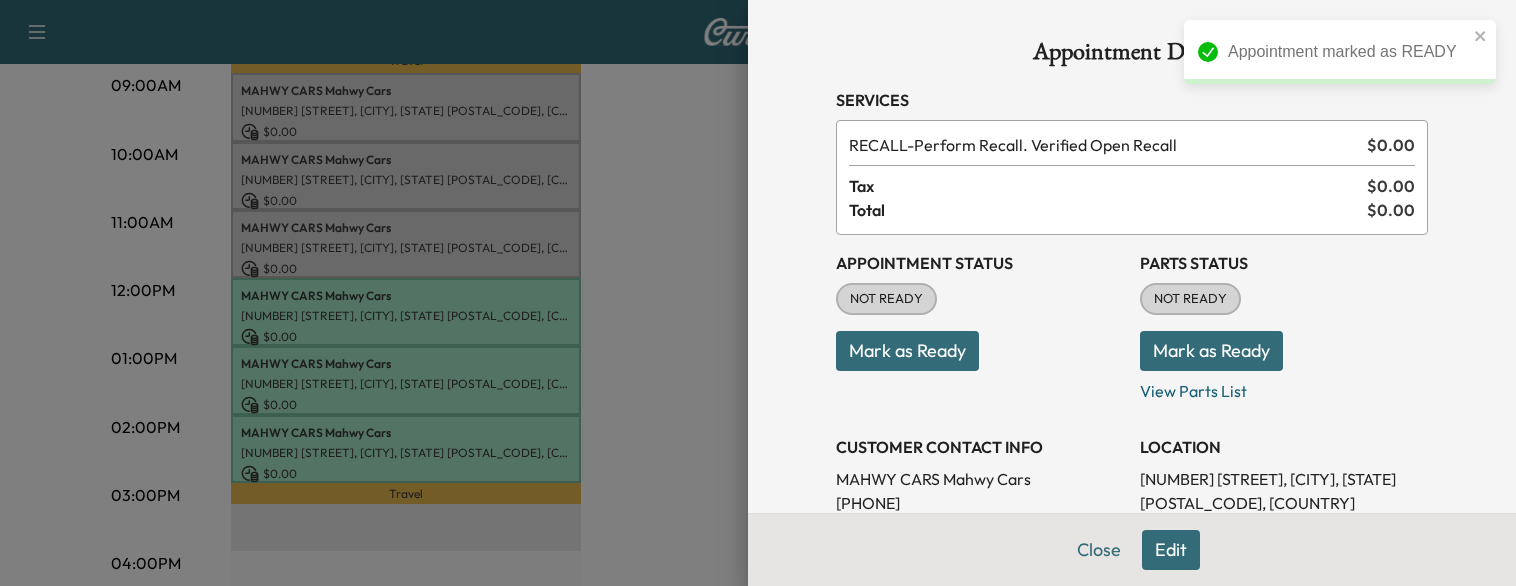 click on "Mark as Ready" at bounding box center [907, 351] 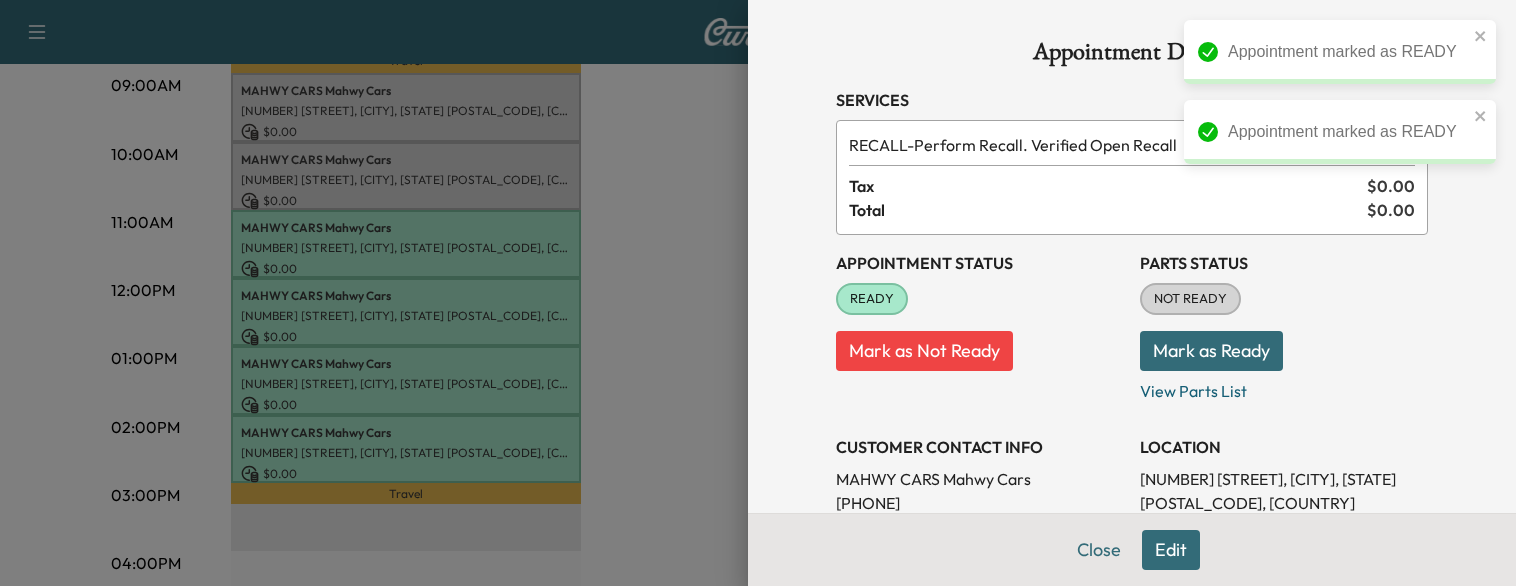 click on "Mark as Ready" at bounding box center [1211, 351] 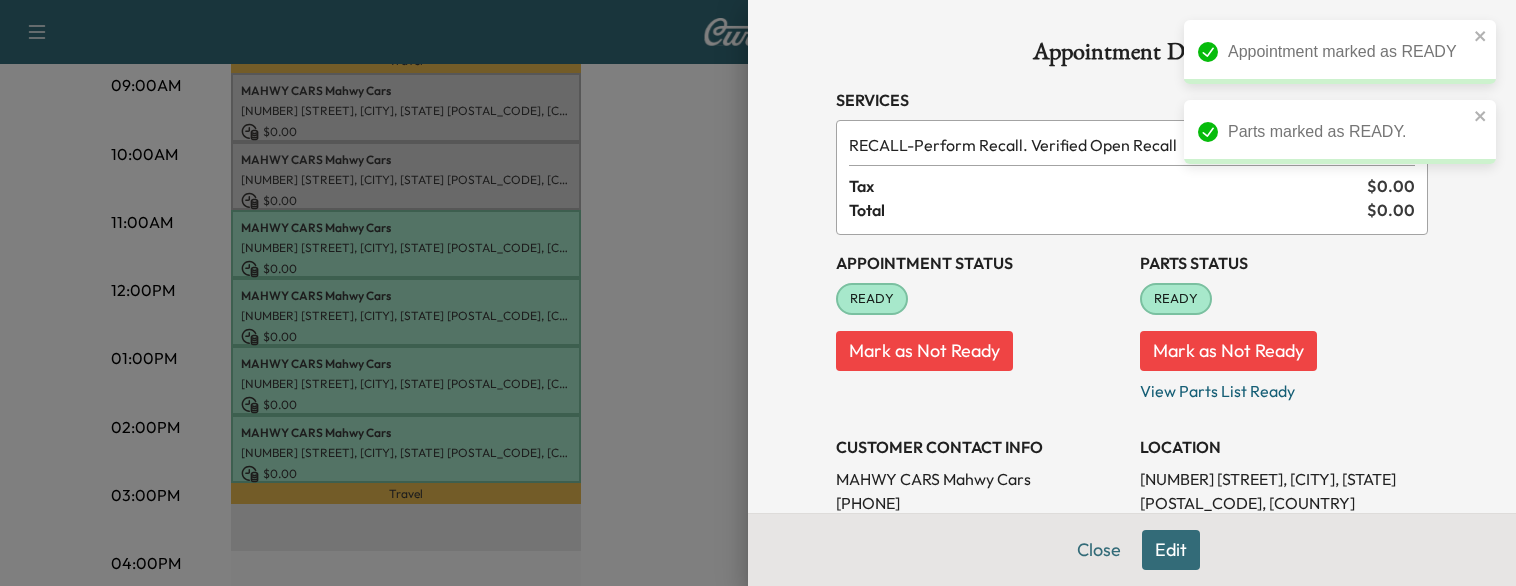 click at bounding box center [758, 293] 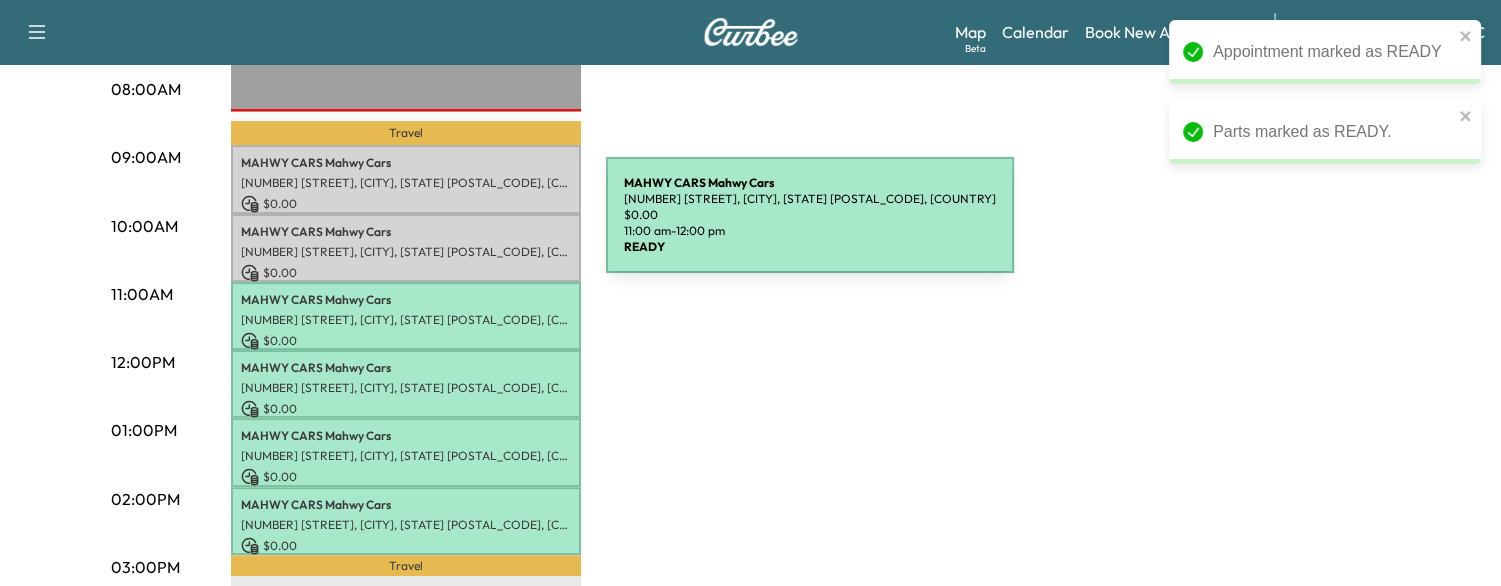 scroll, scrollTop: 516, scrollLeft: 0, axis: vertical 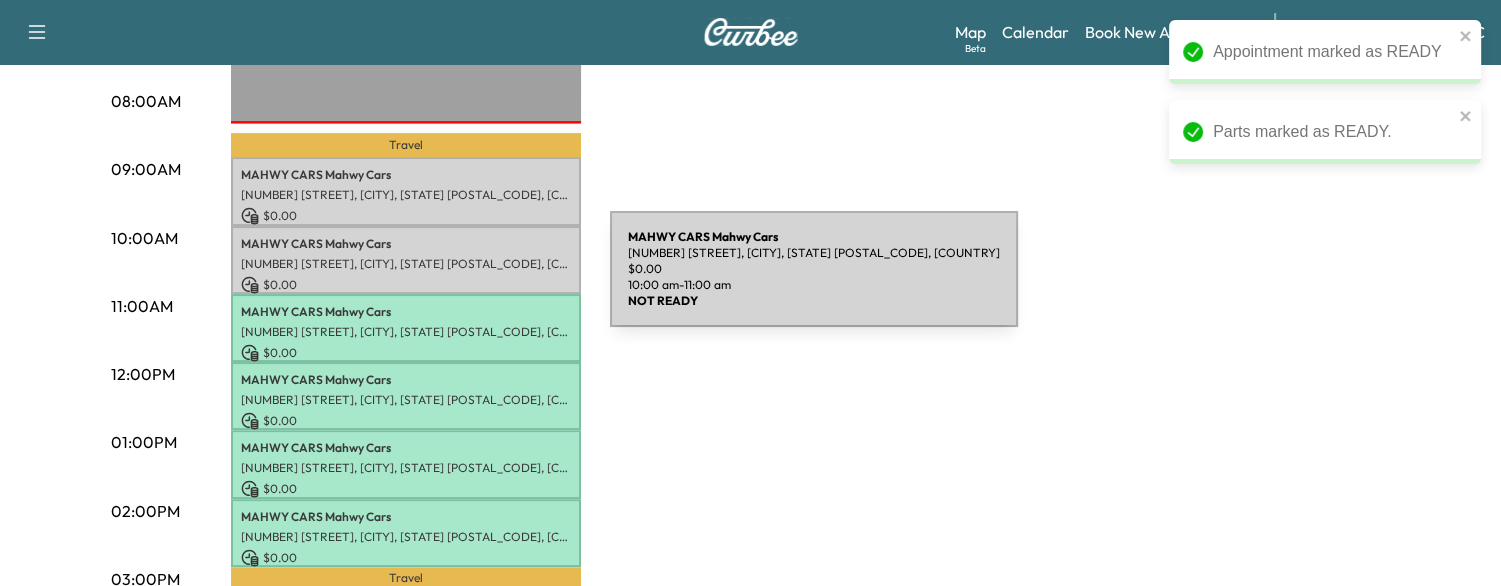 click on "$ 0.00" at bounding box center (406, 285) 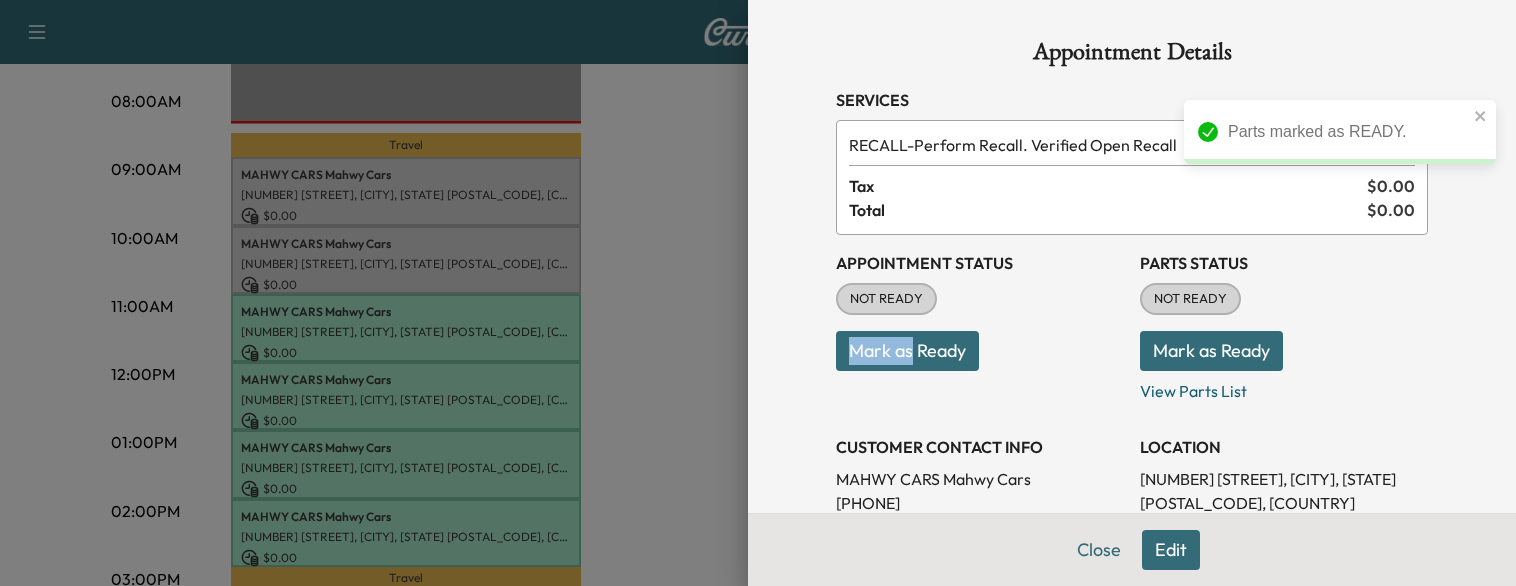 drag, startPoint x: 884, startPoint y: 323, endPoint x: 896, endPoint y: 366, distance: 44.64303 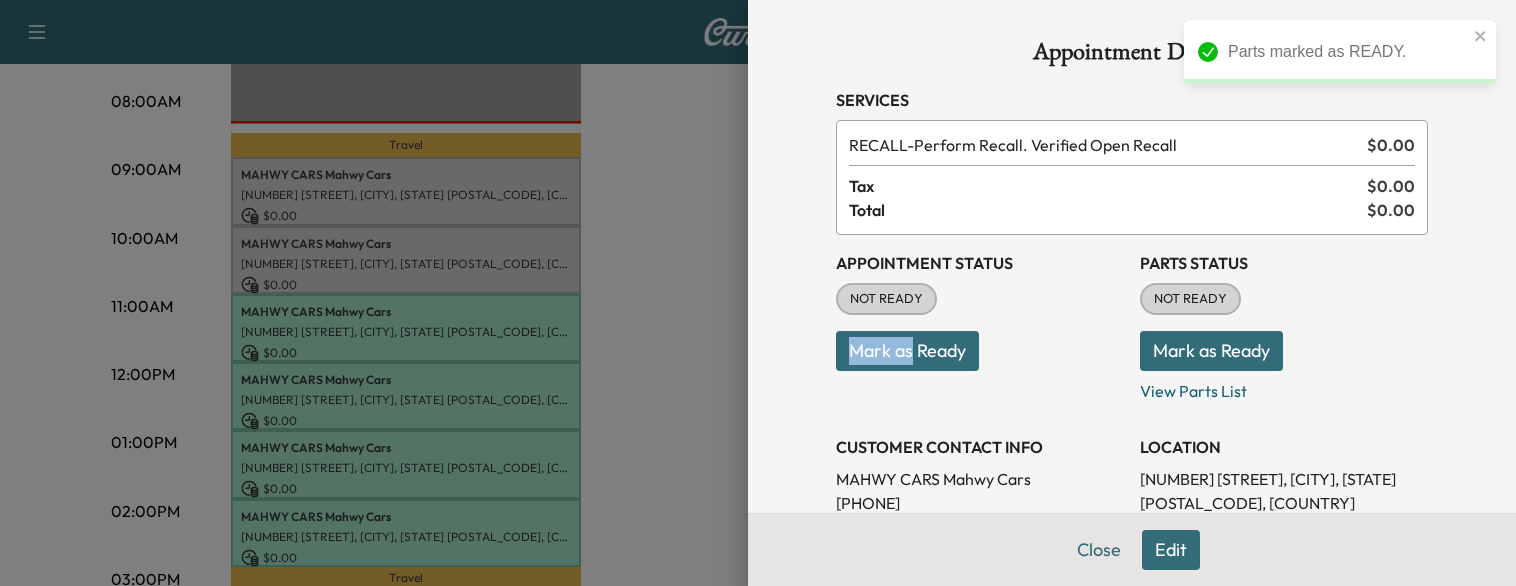 click on "Mark as Ready" at bounding box center (907, 351) 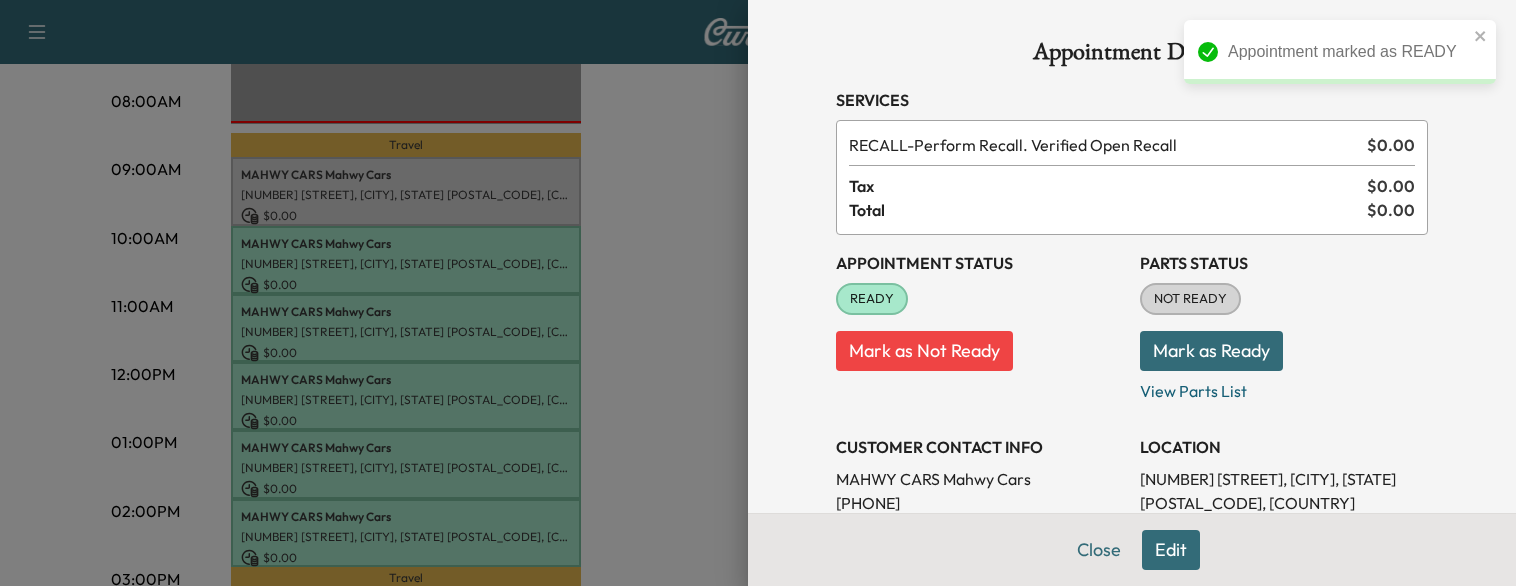 click on "Mark as Ready" at bounding box center (1211, 351) 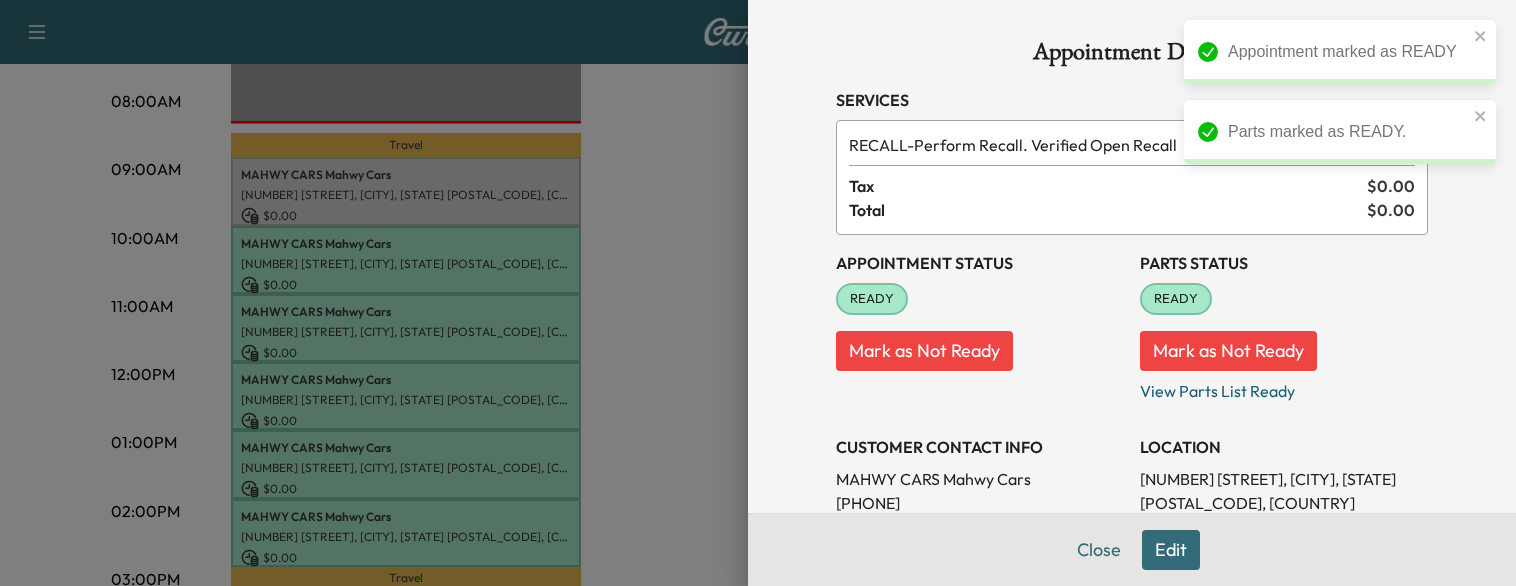 click at bounding box center (758, 293) 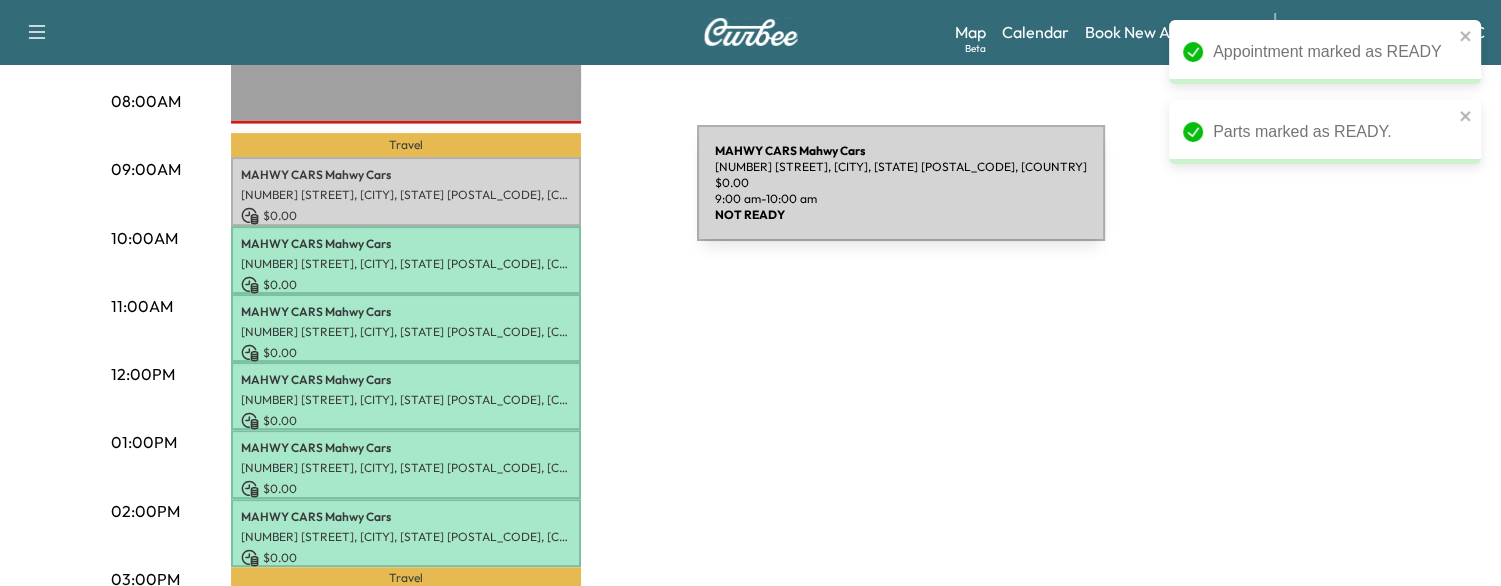 click on "[NUMBER] [STREET], [CITY], [STATE] [POSTAL_CODE], [COUNTRY]" at bounding box center [406, 195] 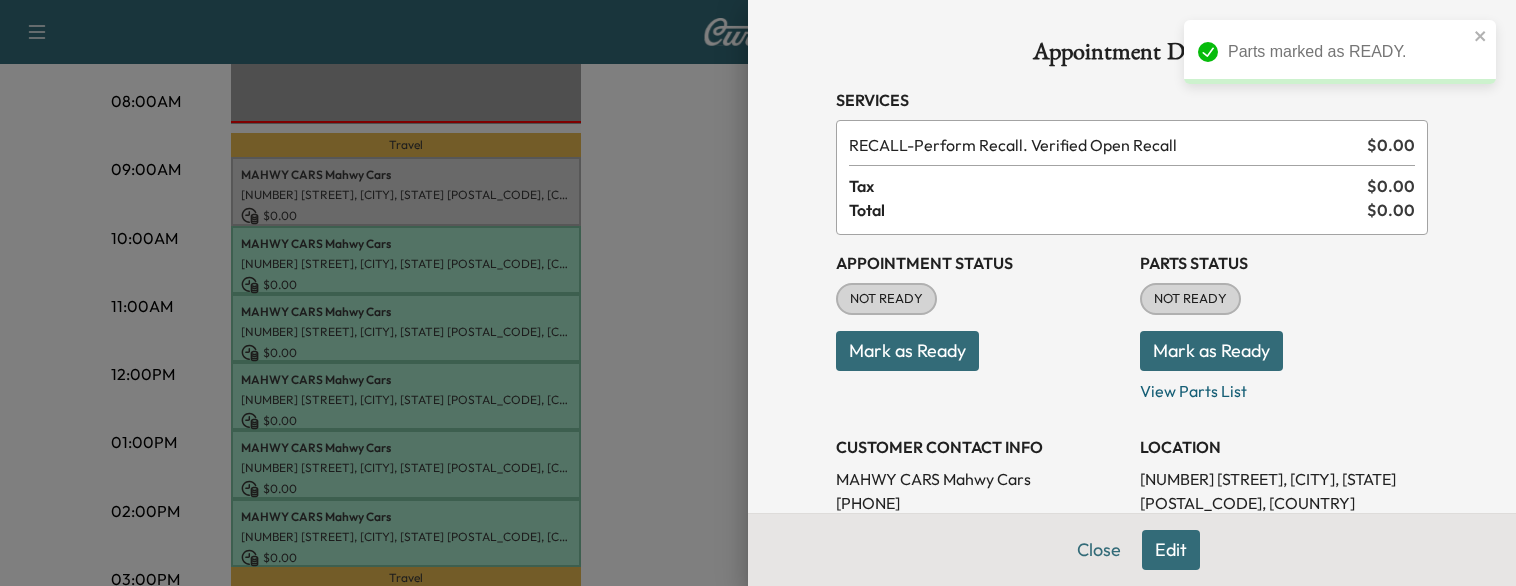 click on "Mark as Ready" at bounding box center (907, 351) 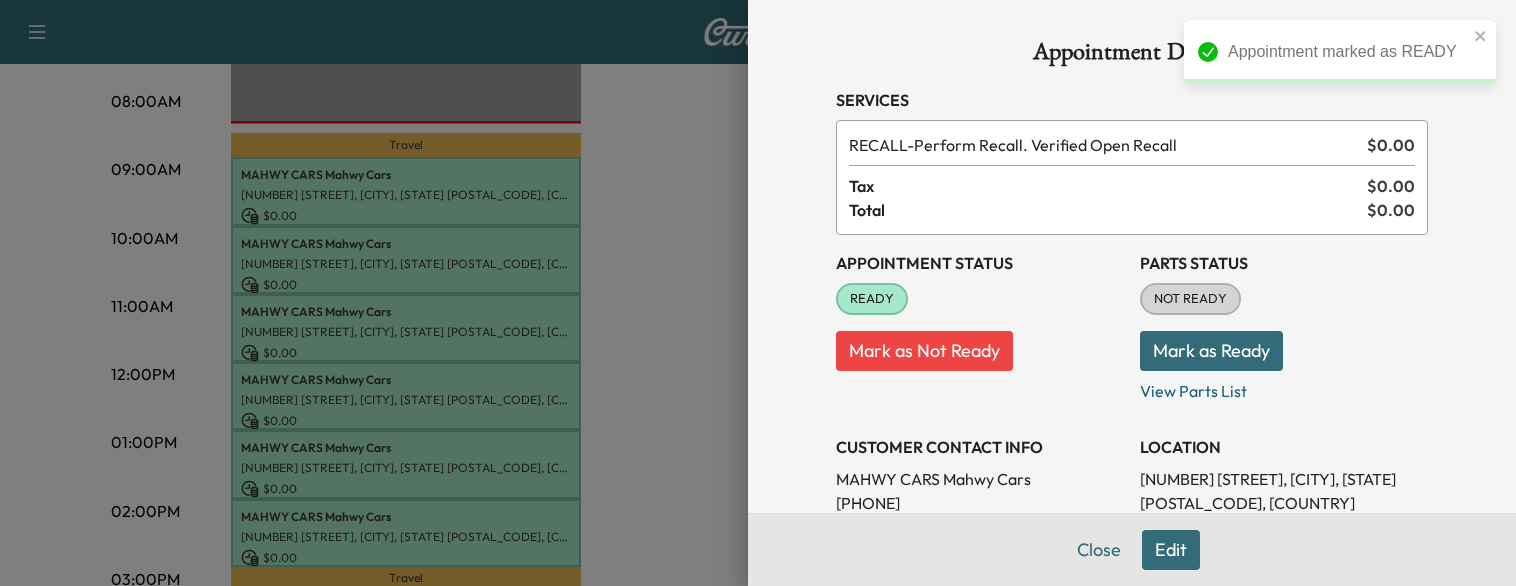 click on "Mark as Ready" at bounding box center [1211, 351] 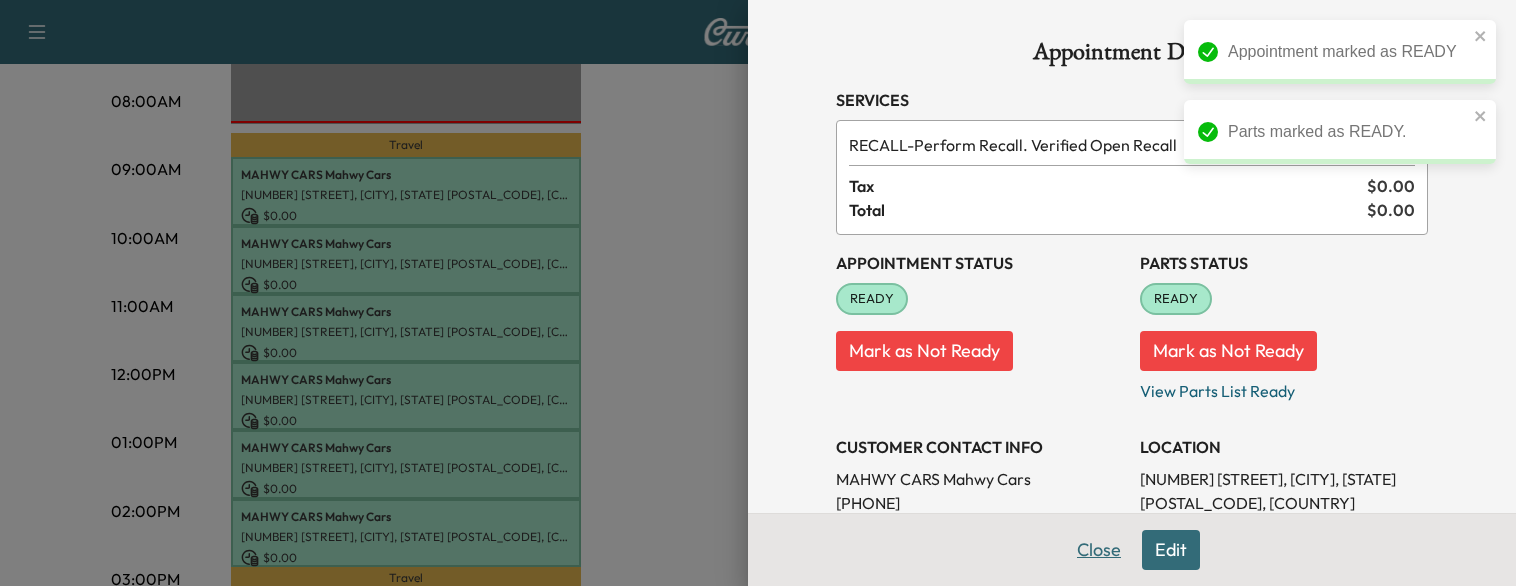 click on "Close" at bounding box center (1099, 550) 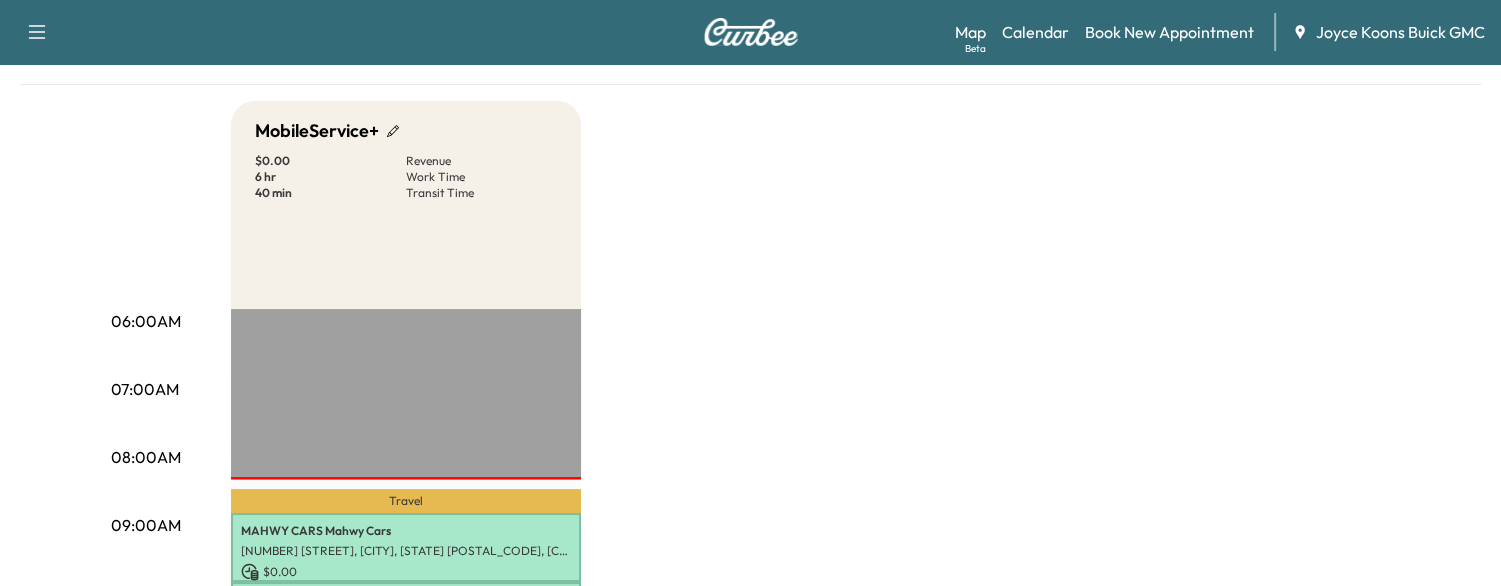 scroll, scrollTop: 0, scrollLeft: 0, axis: both 